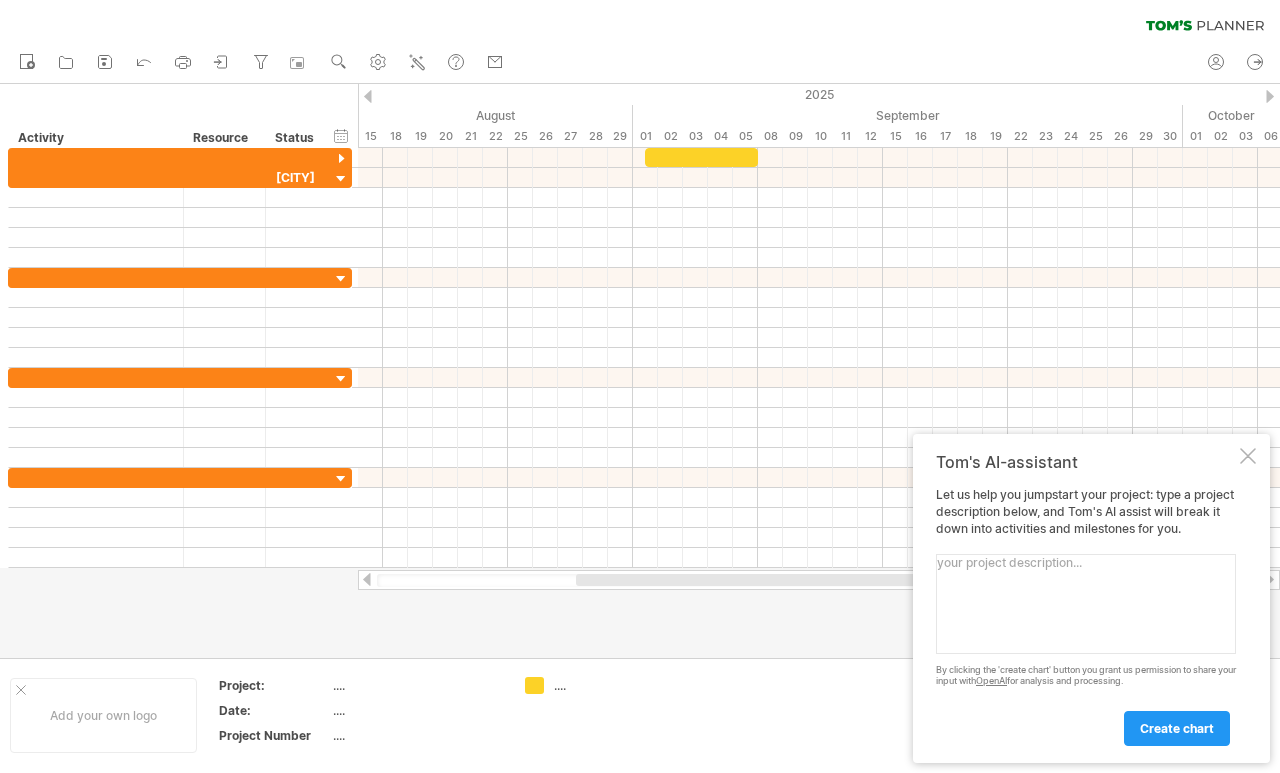 scroll, scrollTop: 448, scrollLeft: 0, axis: vertical 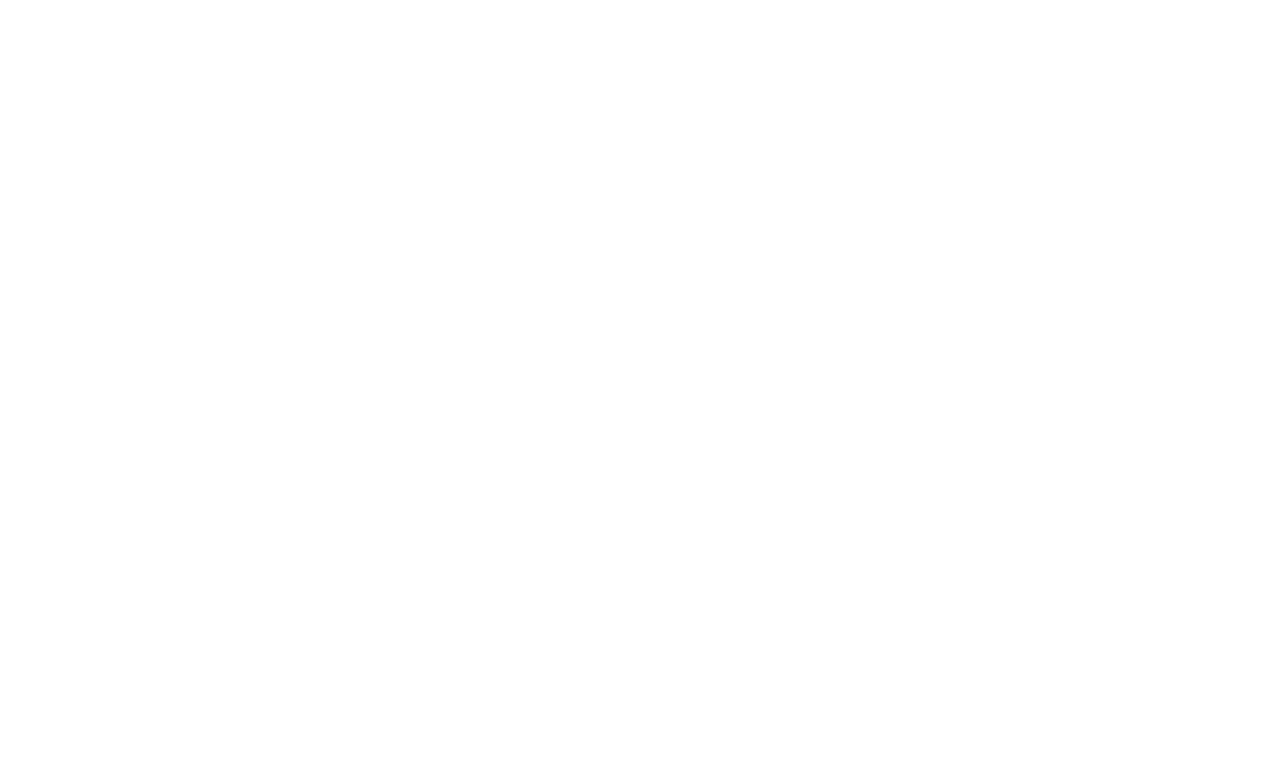 click on "[DATE] [DATE] planner from [MONTH] [YEAR] until [MONTH] [YEAR]. Week by week view. 3 projects" at bounding box center (1086, 156) 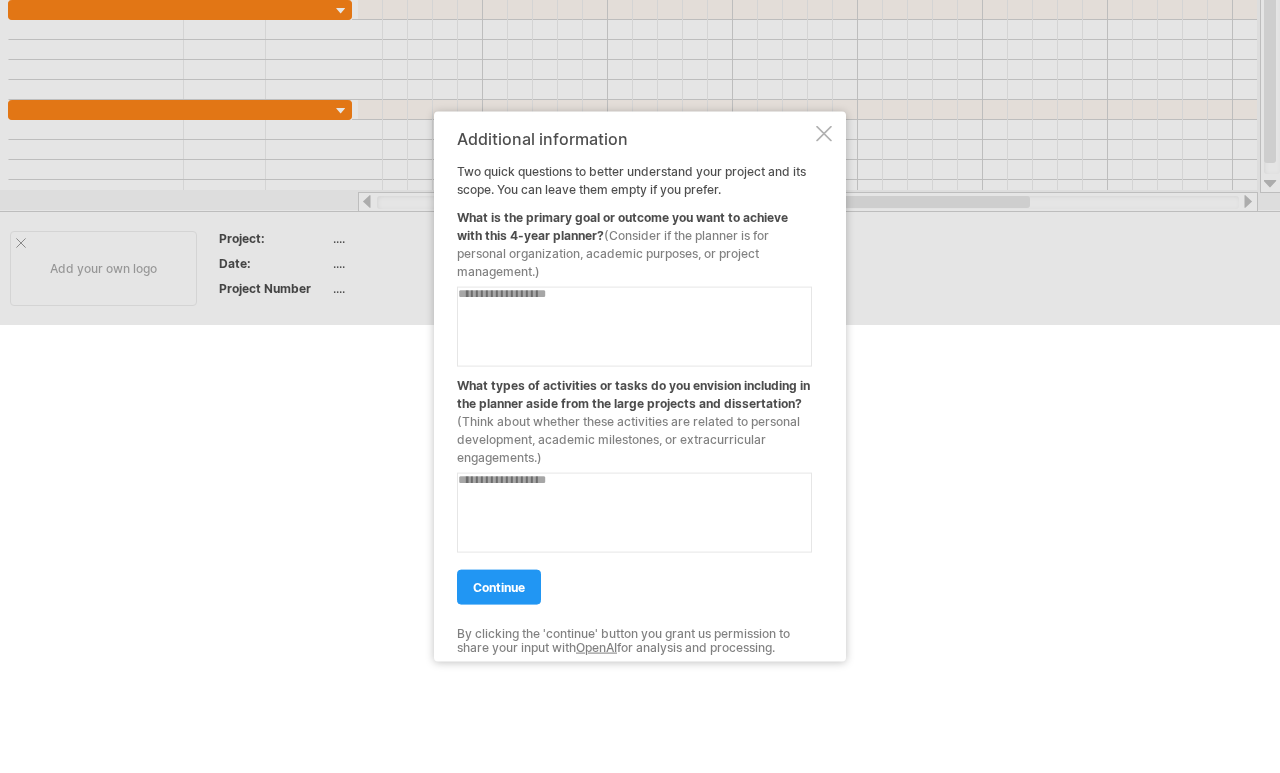 click at bounding box center (634, 326) 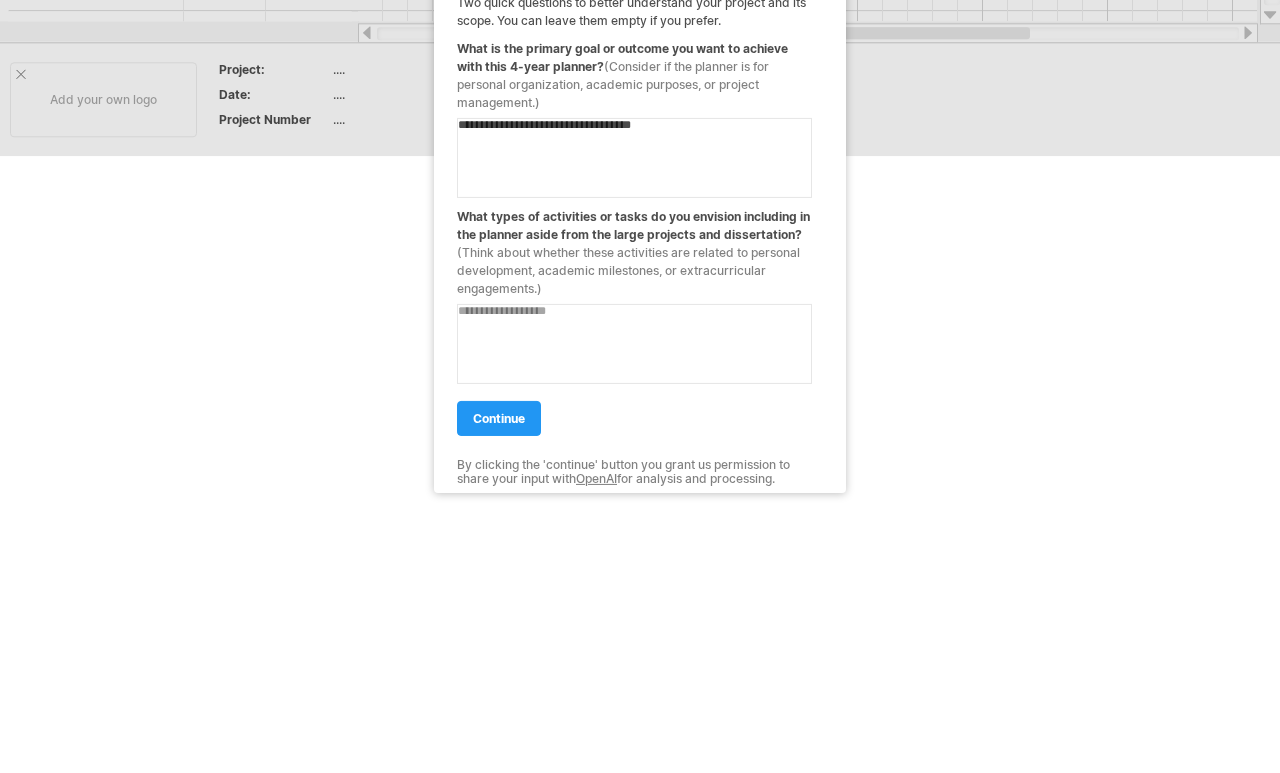 scroll, scrollTop: 168, scrollLeft: 0, axis: vertical 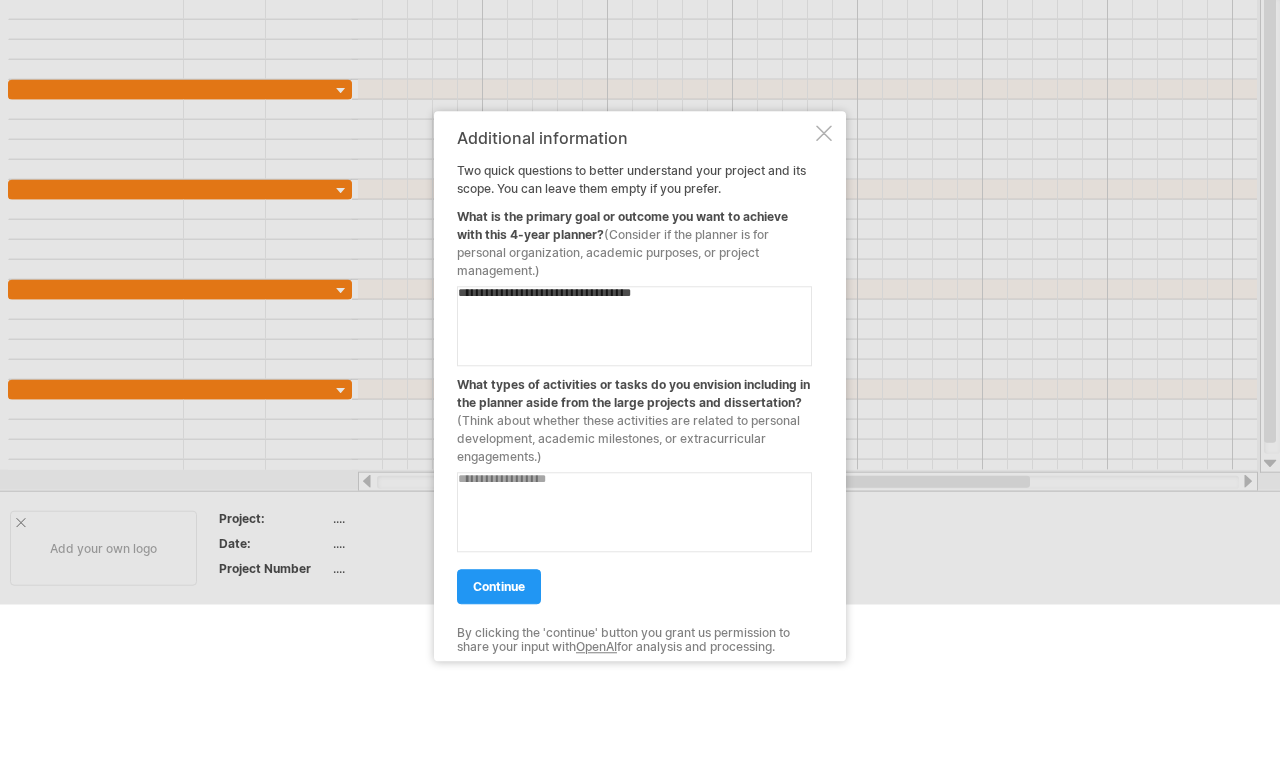 type on "**********" 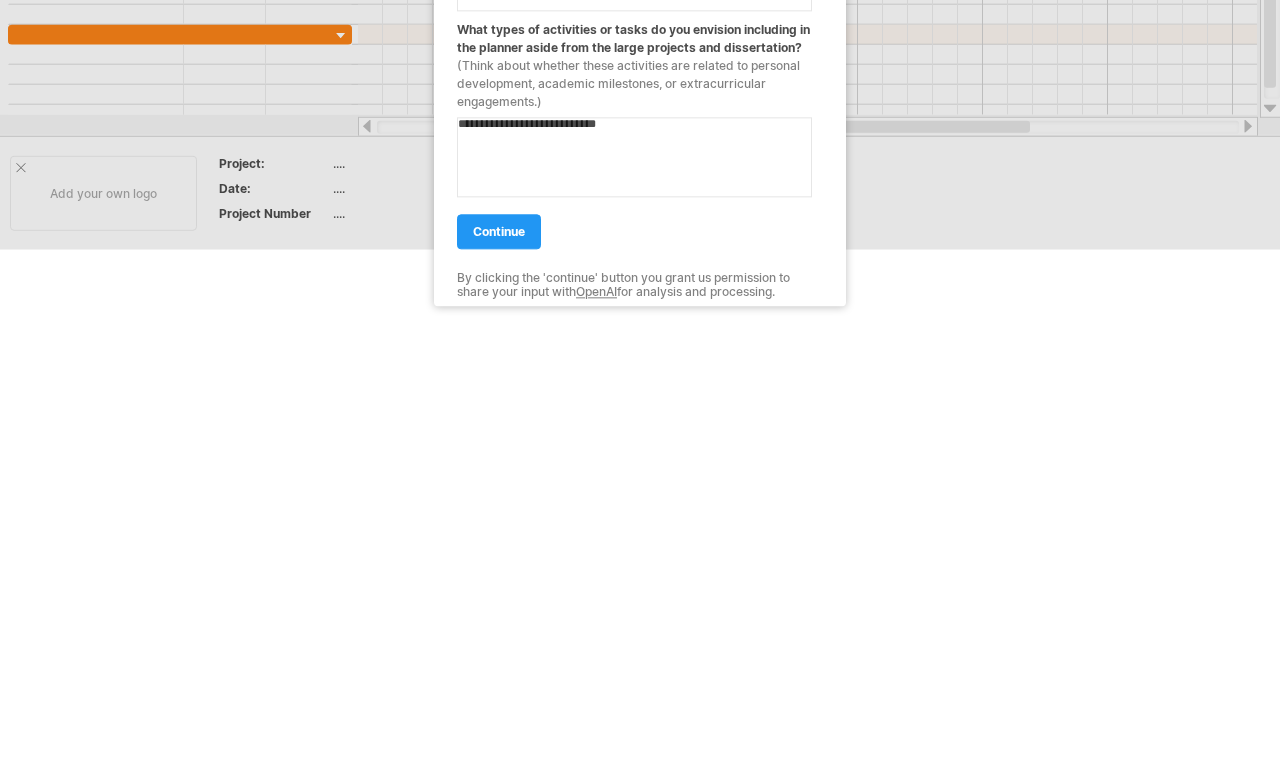 type on "**********" 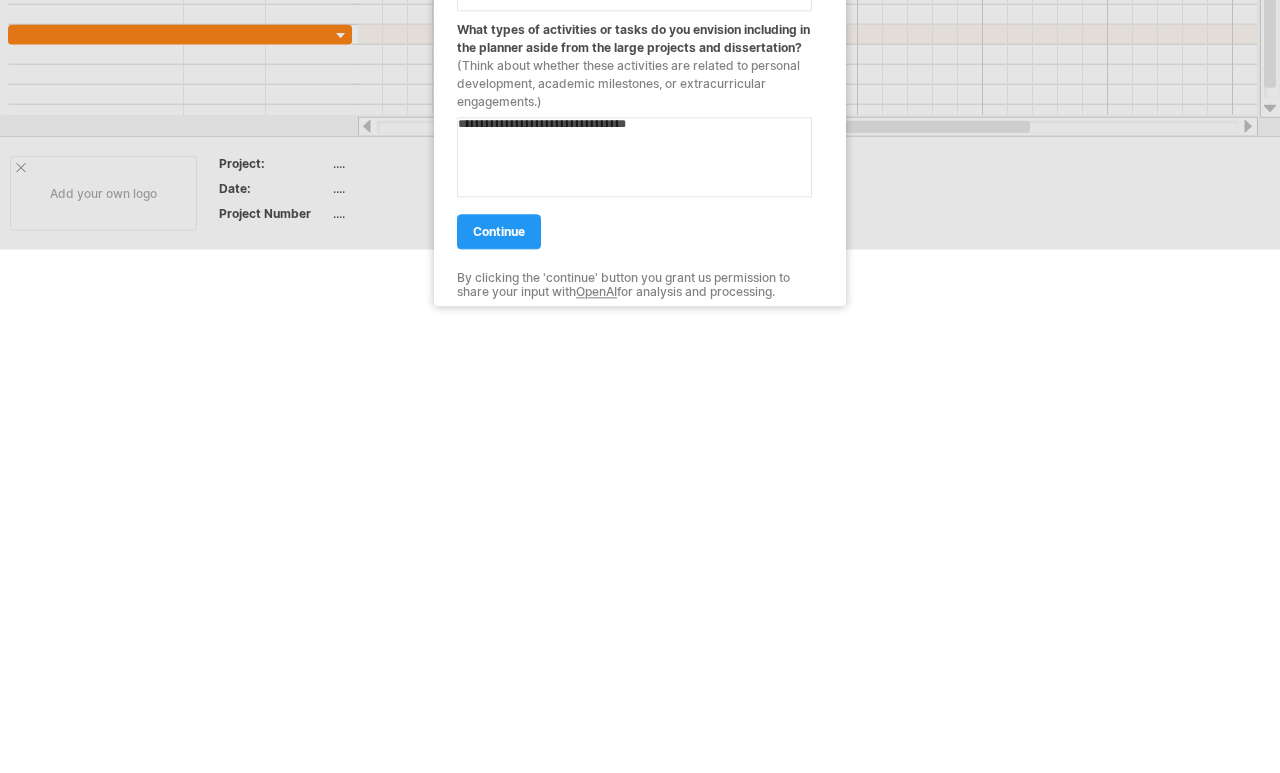 click on "continue" at bounding box center [499, 586] 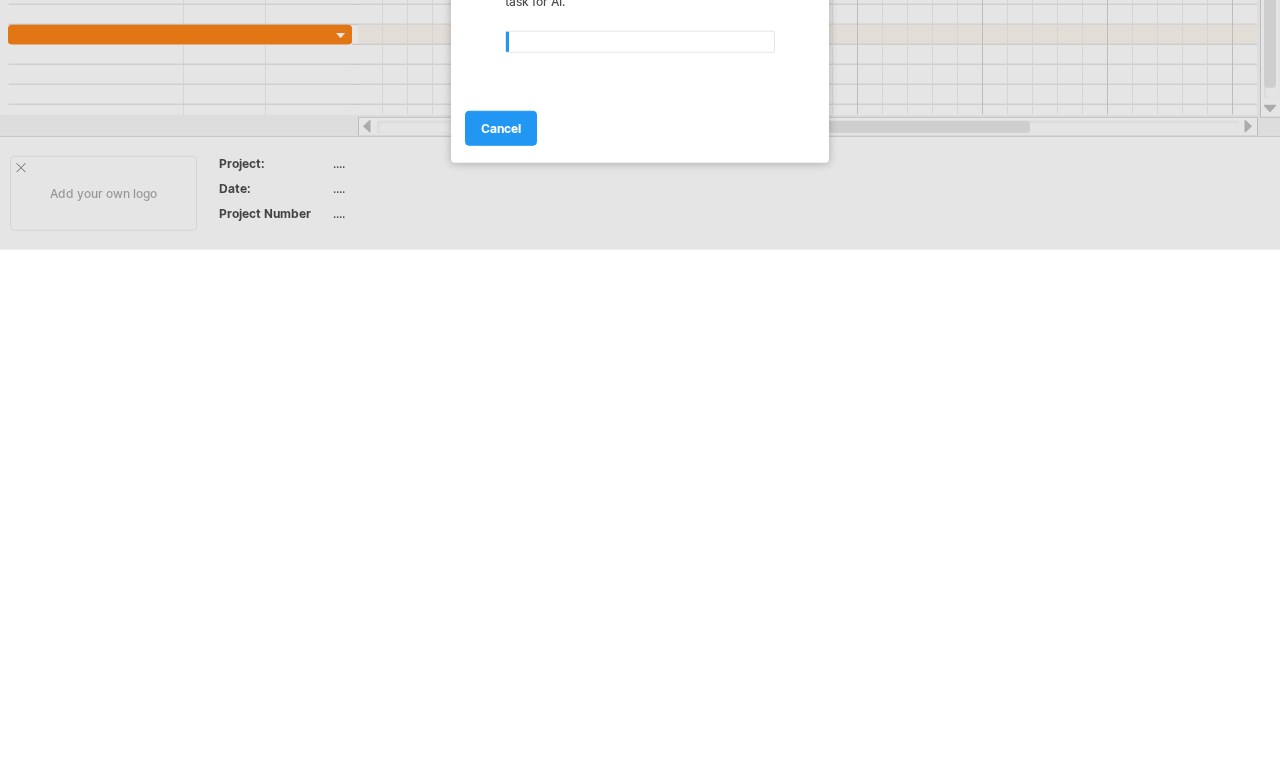 scroll, scrollTop: 0, scrollLeft: 0, axis: both 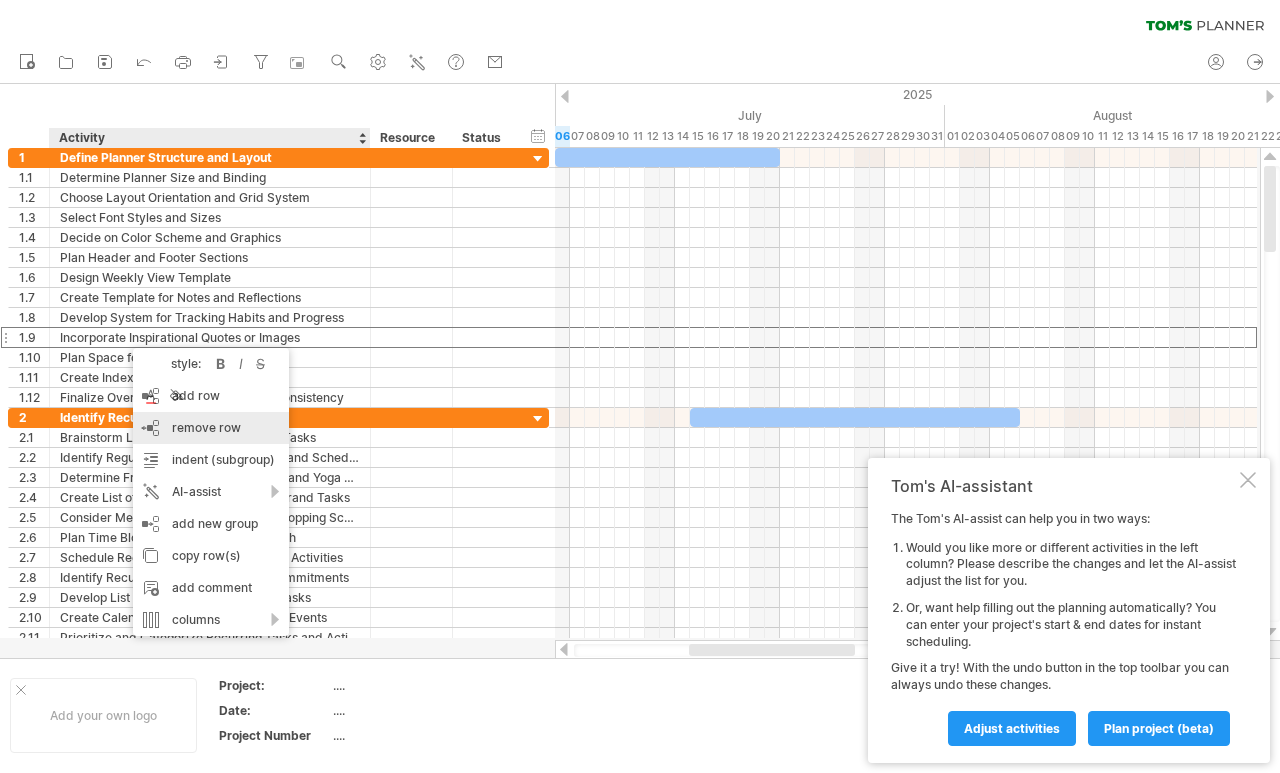 click on "remove row remove selected rows" at bounding box center [211, 428] 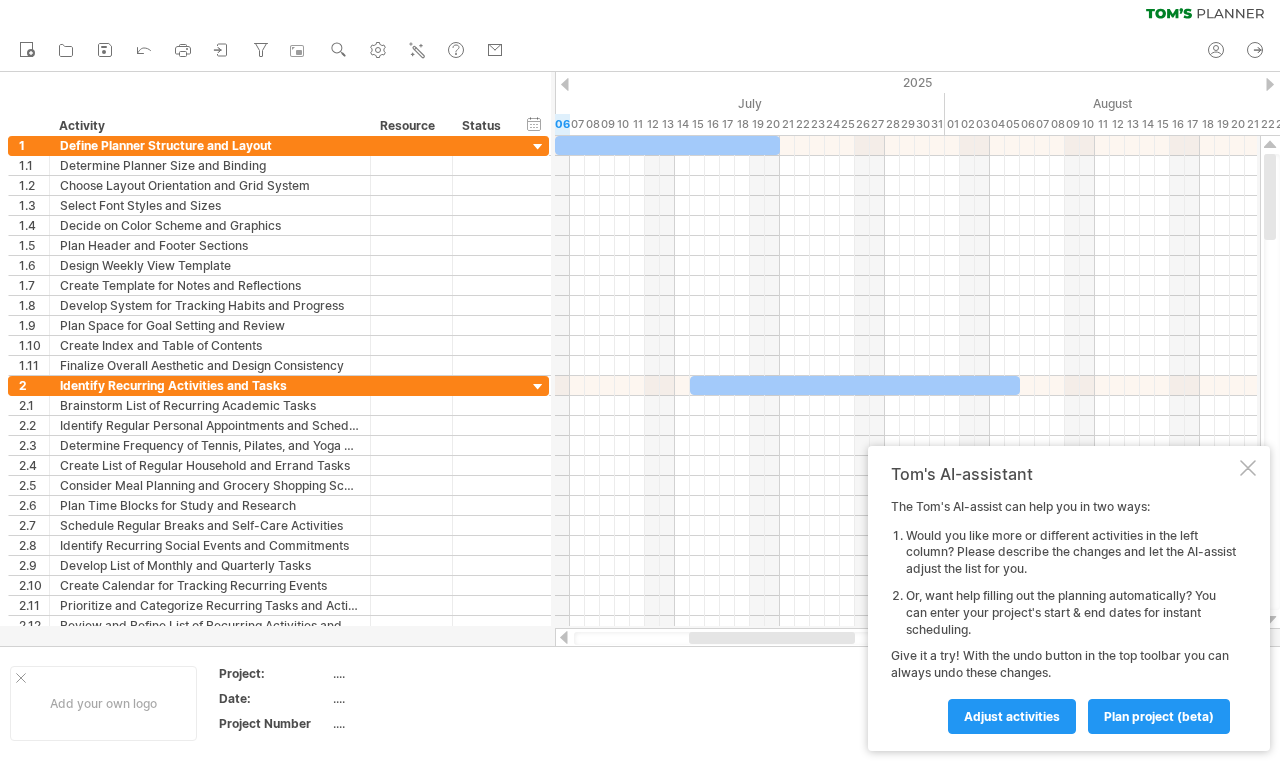 scroll, scrollTop: 0, scrollLeft: 0, axis: both 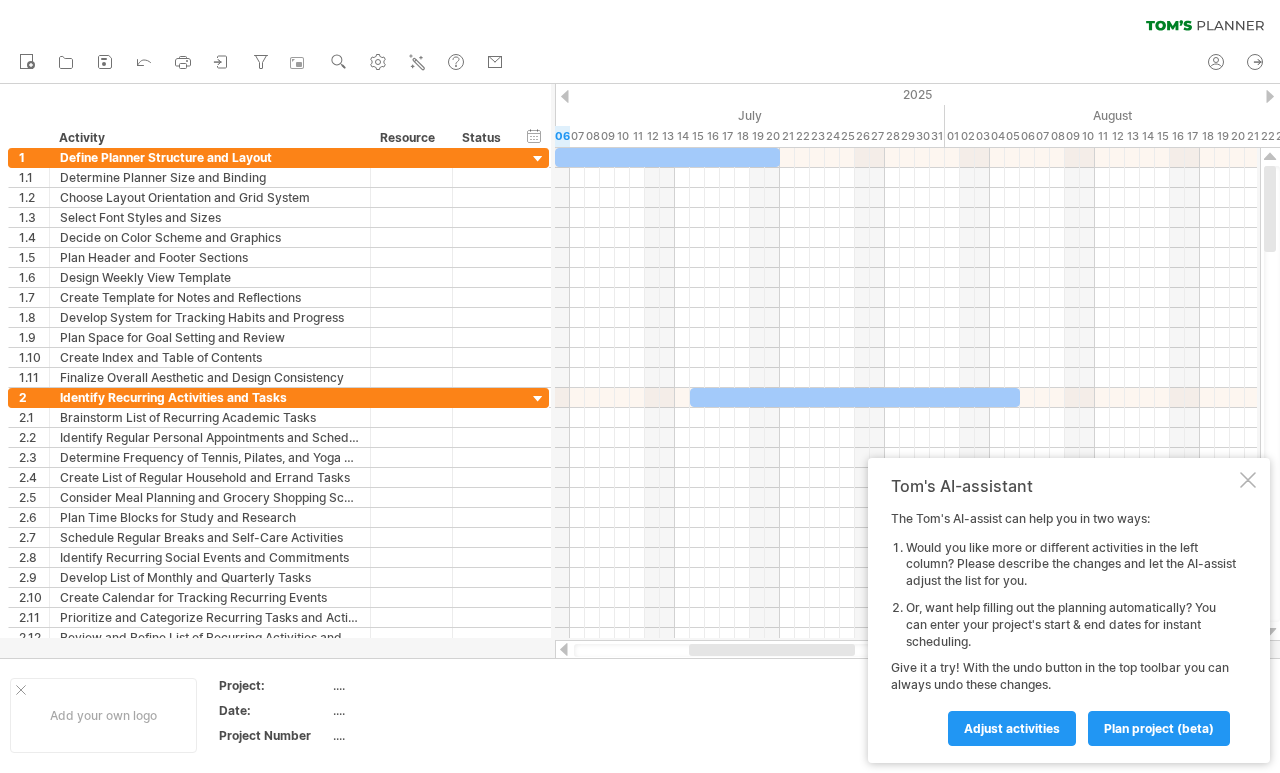 click on "plan project (beta)" at bounding box center (1012, 728) 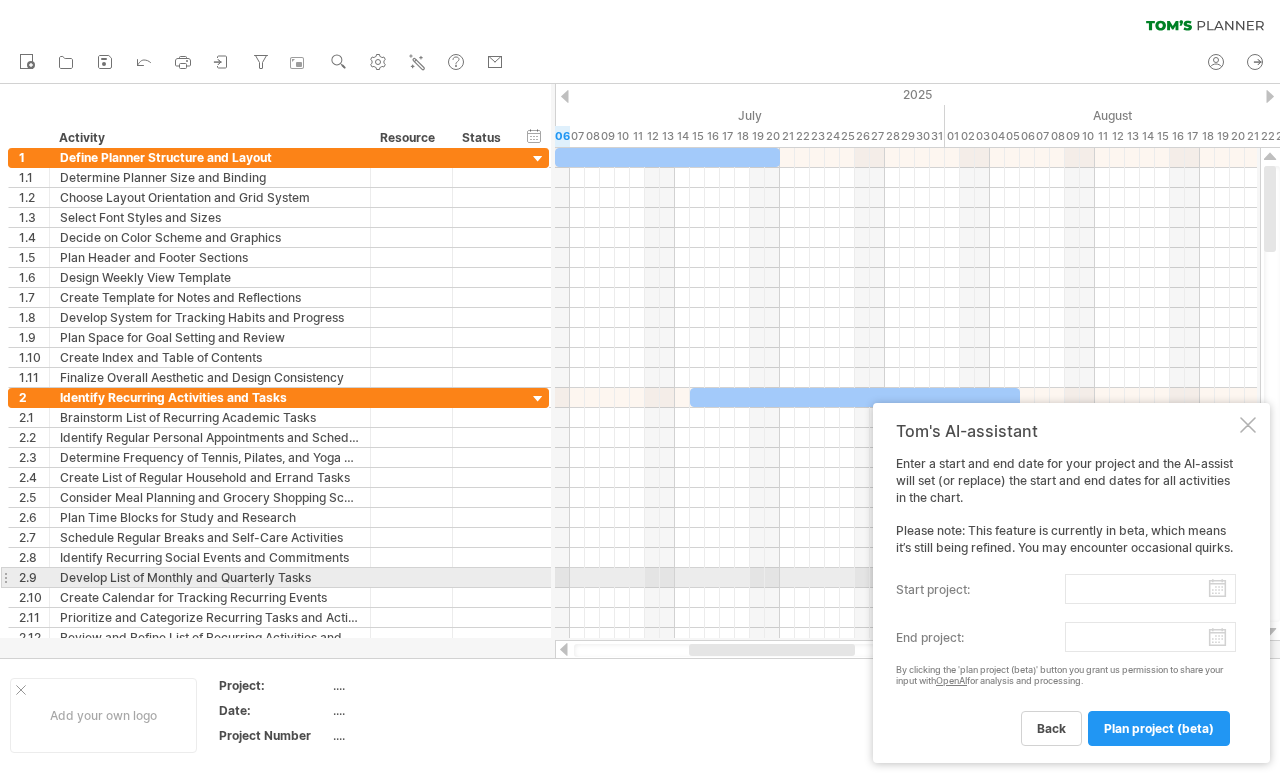 click on "start project:" at bounding box center (1150, 589) 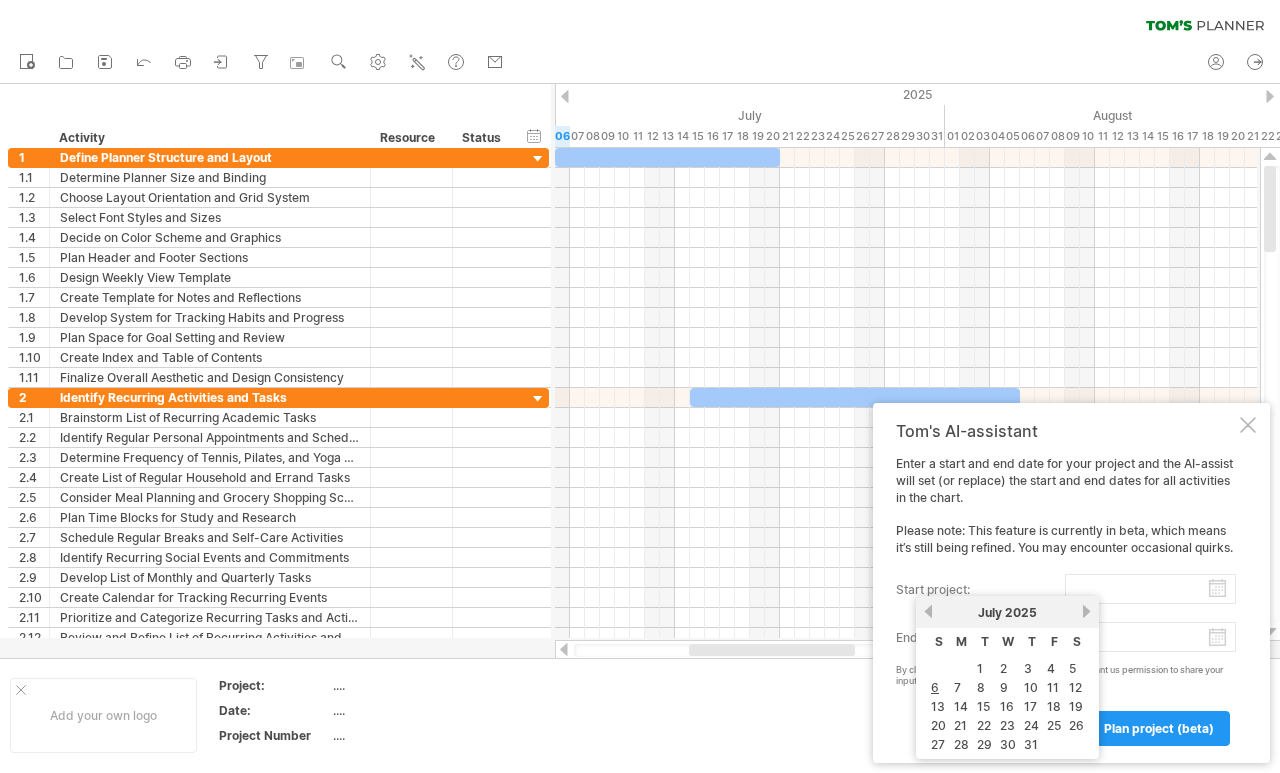 click on "next" at bounding box center (1086, 611) 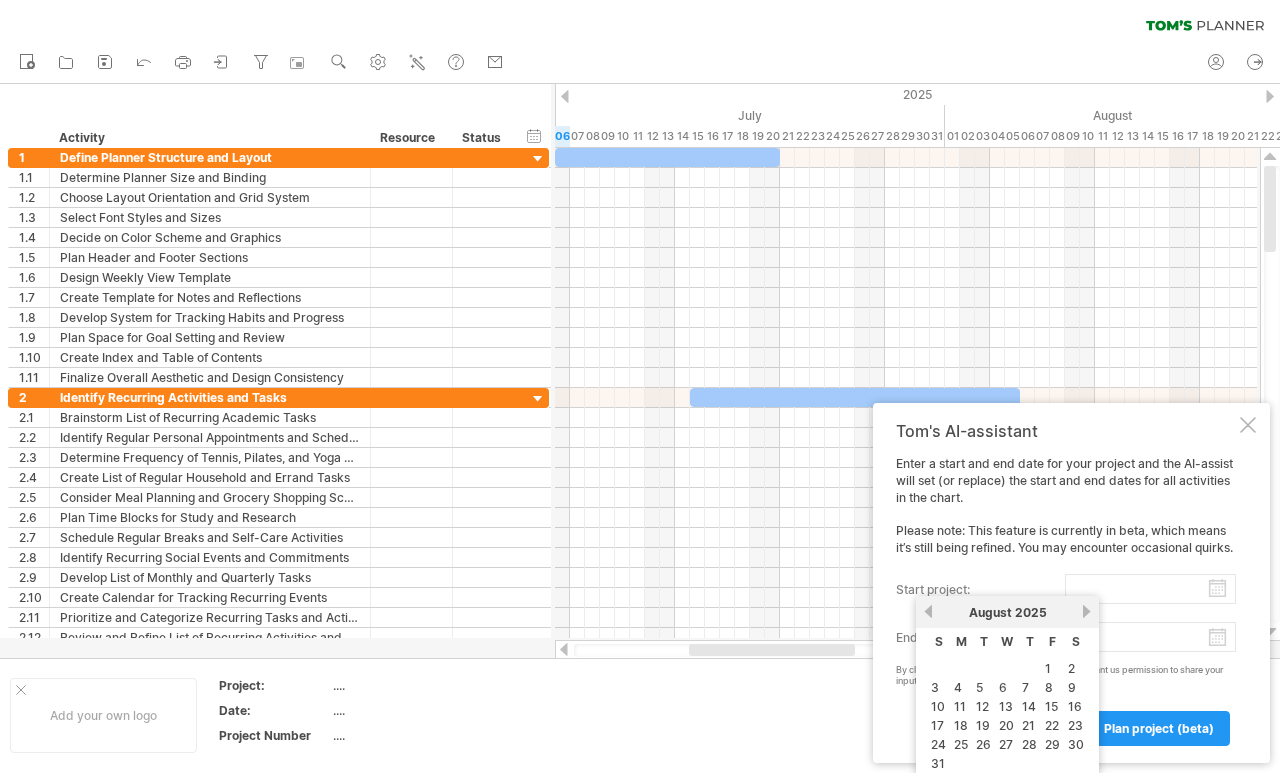 click on "next" at bounding box center (1086, 611) 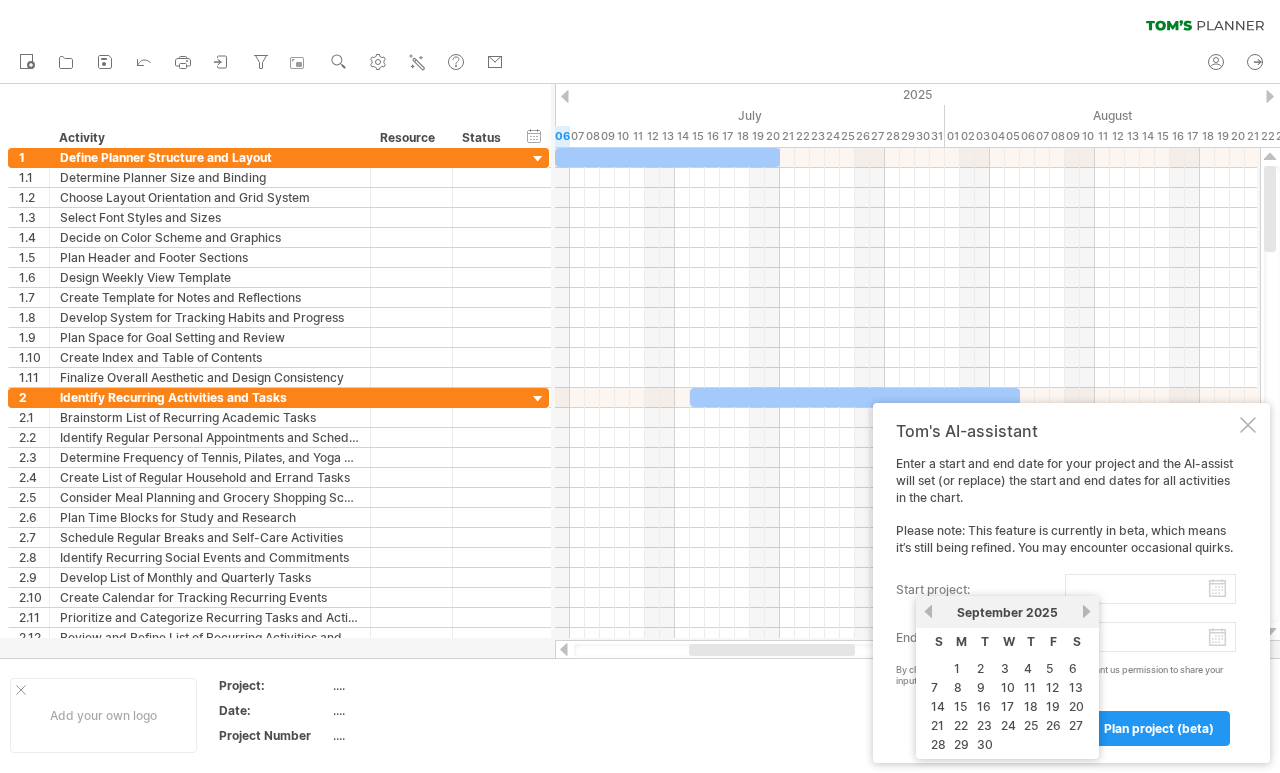 click on "1" at bounding box center [957, 668] 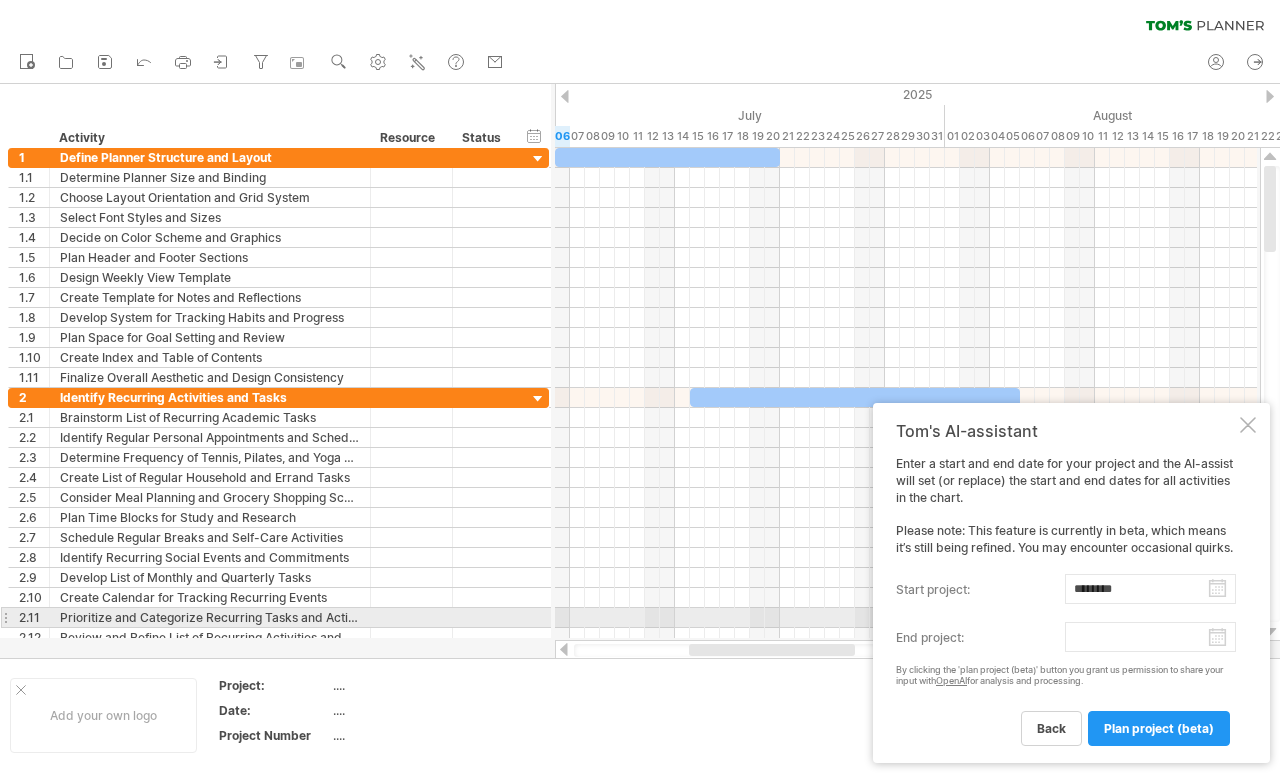 click on "progress(100%)
Trying to reach plan.tomsplanner.com
Connected again...
0%
clear filter
reapply filter" at bounding box center (640, 388) 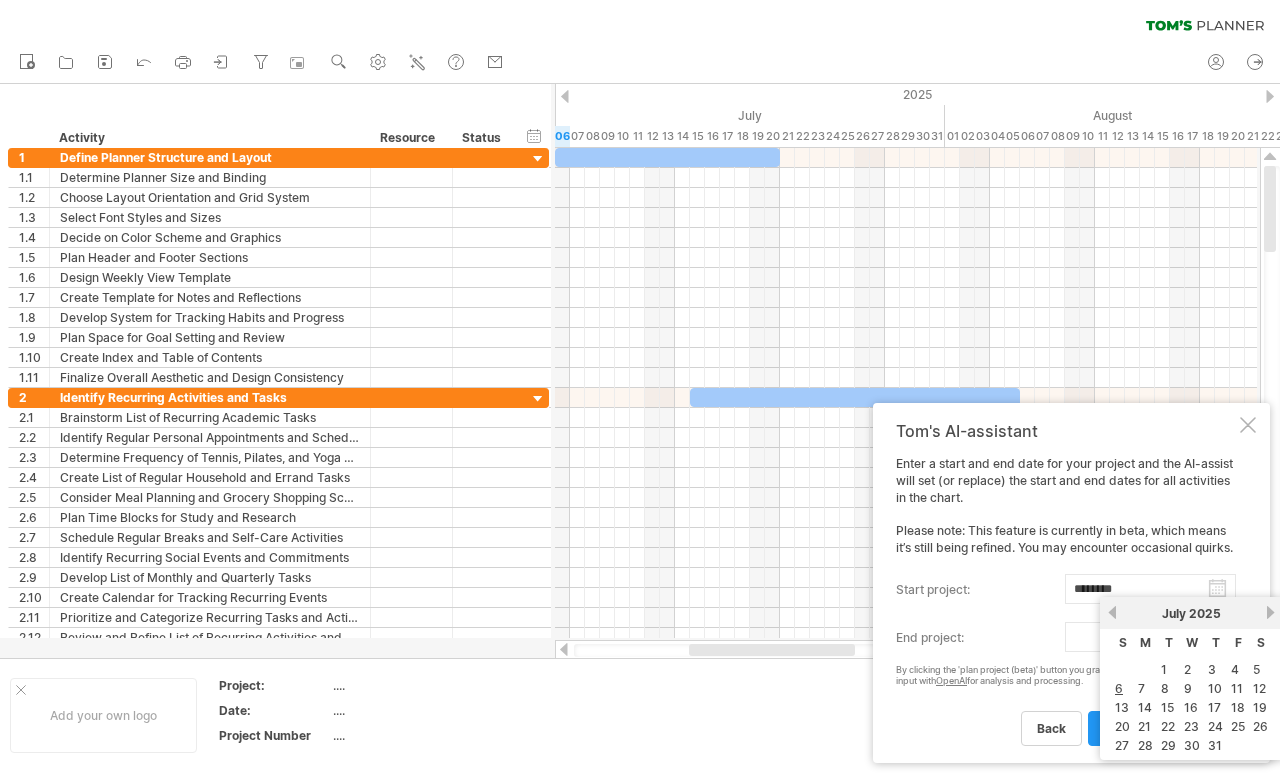 click on "next" at bounding box center [1270, 612] 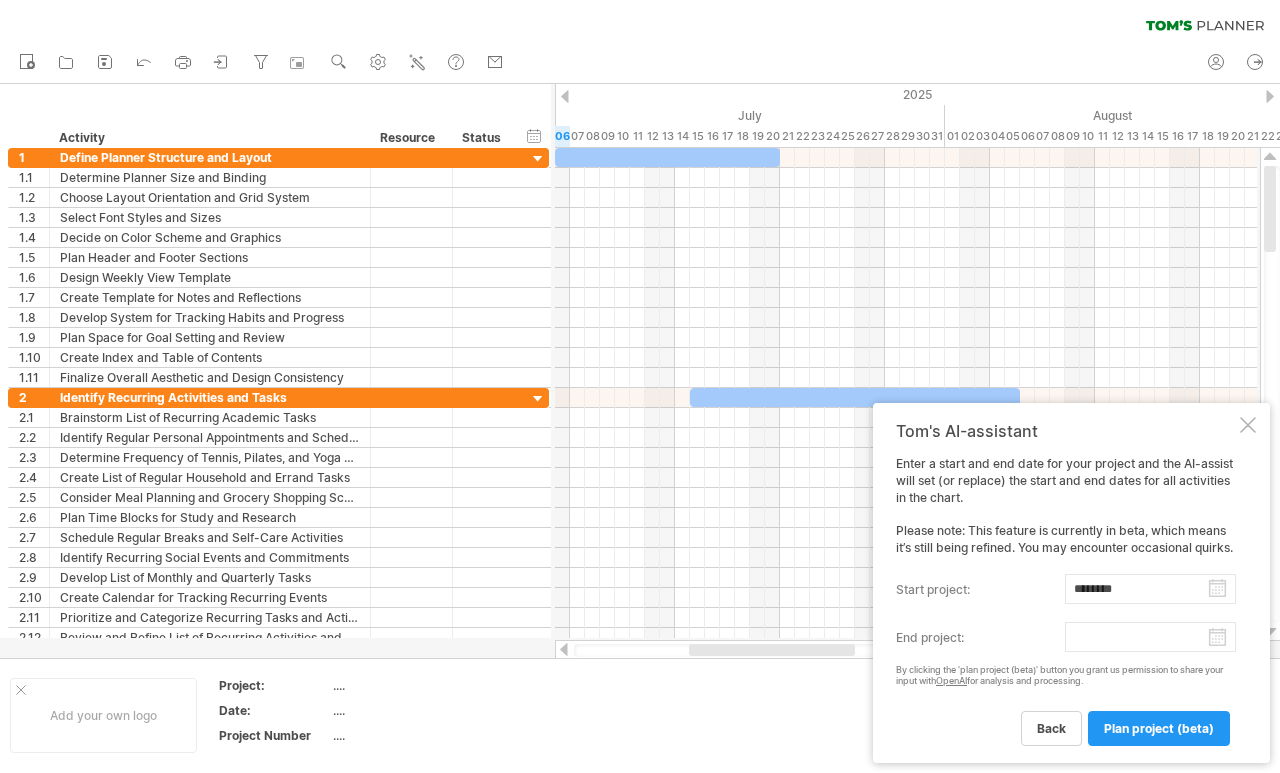 click at bounding box center (1272, 394) 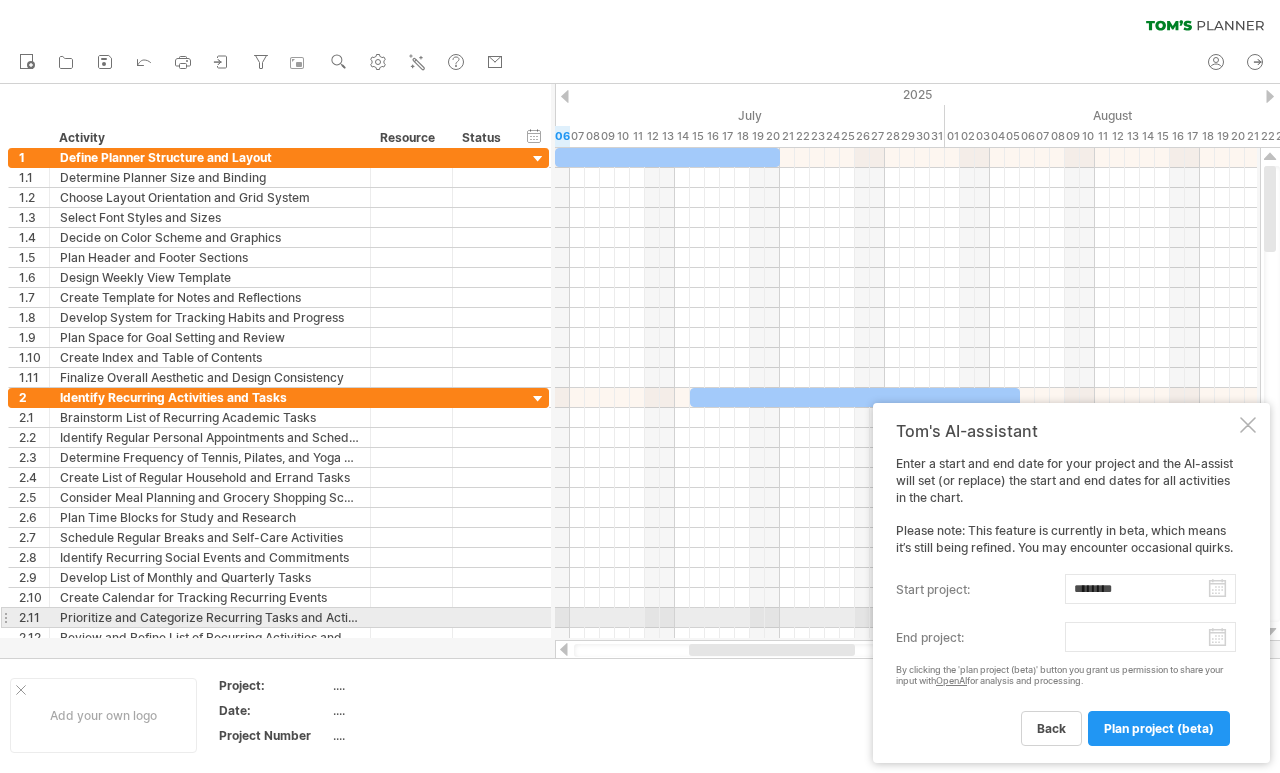 click on "progress(100%)
Trying to reach plan.tomsplanner.com
Connected again...
0%
clear filter
reapply filter" at bounding box center (640, 388) 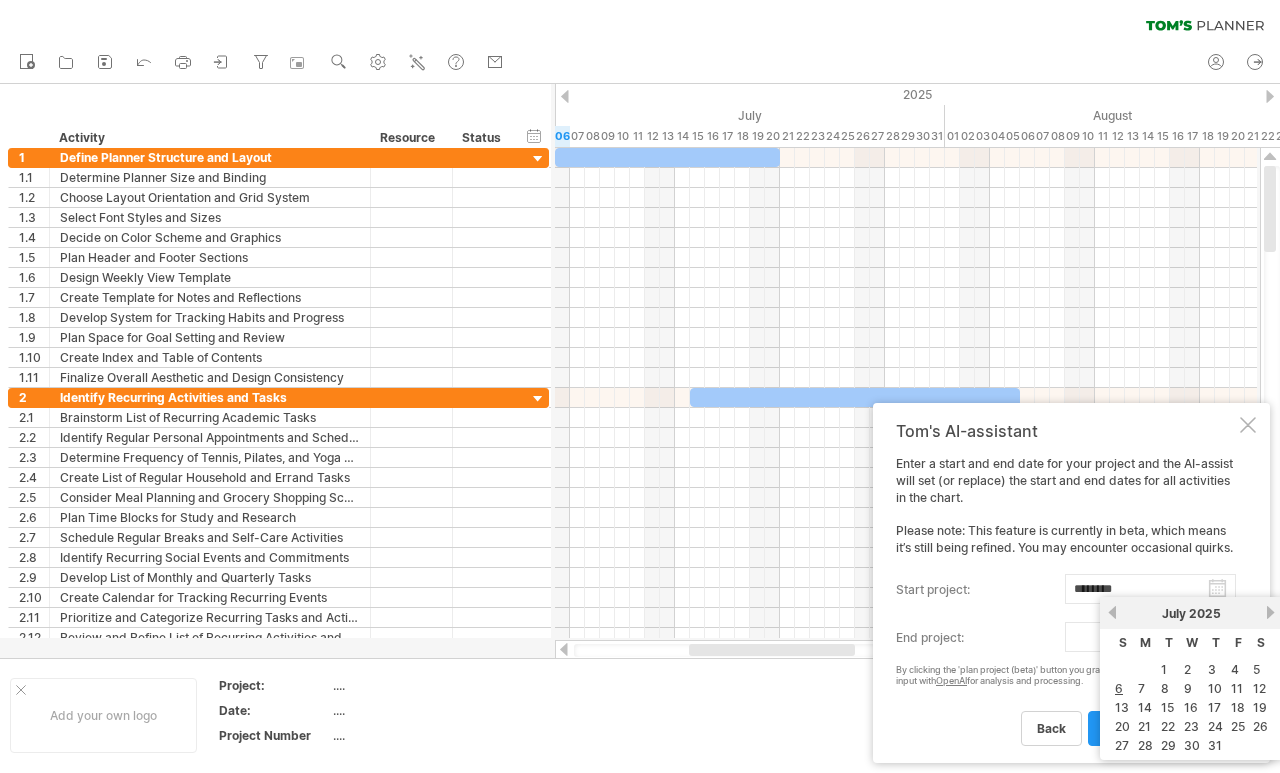 click on "next" at bounding box center [1270, 612] 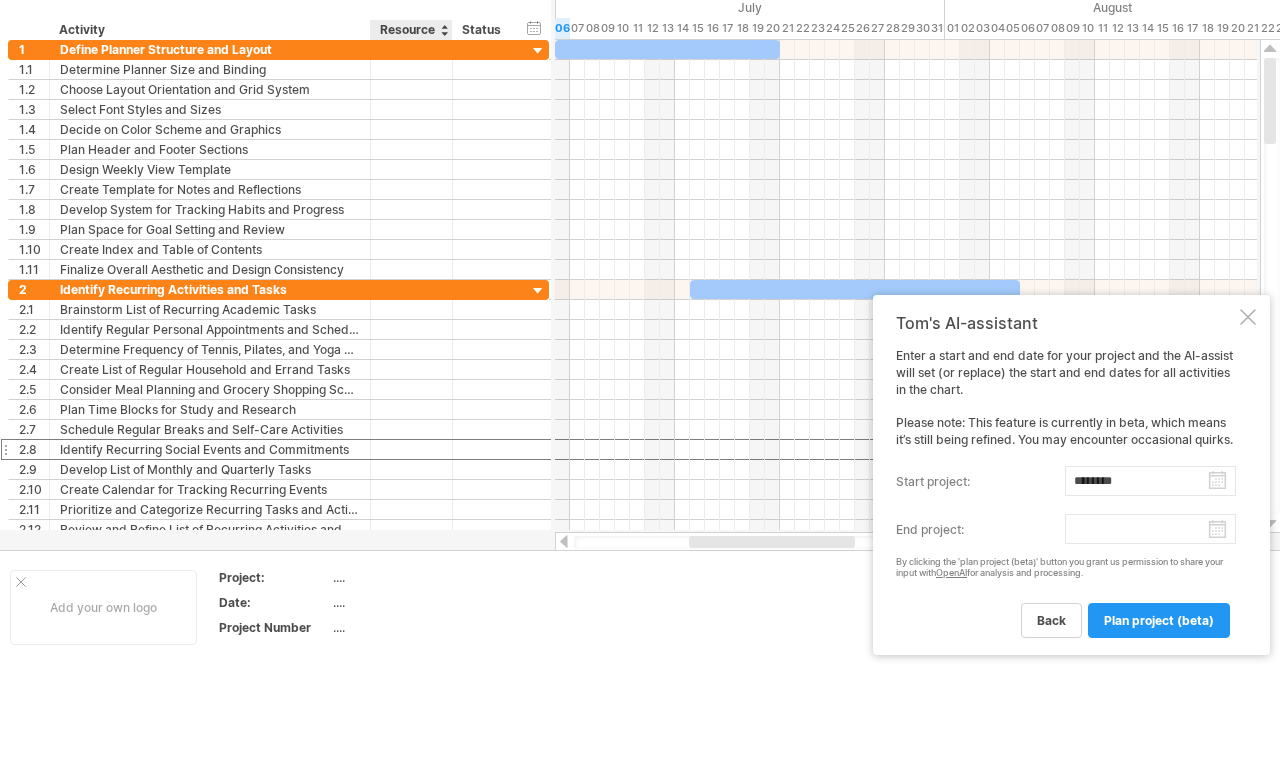 scroll, scrollTop: 0, scrollLeft: 0, axis: both 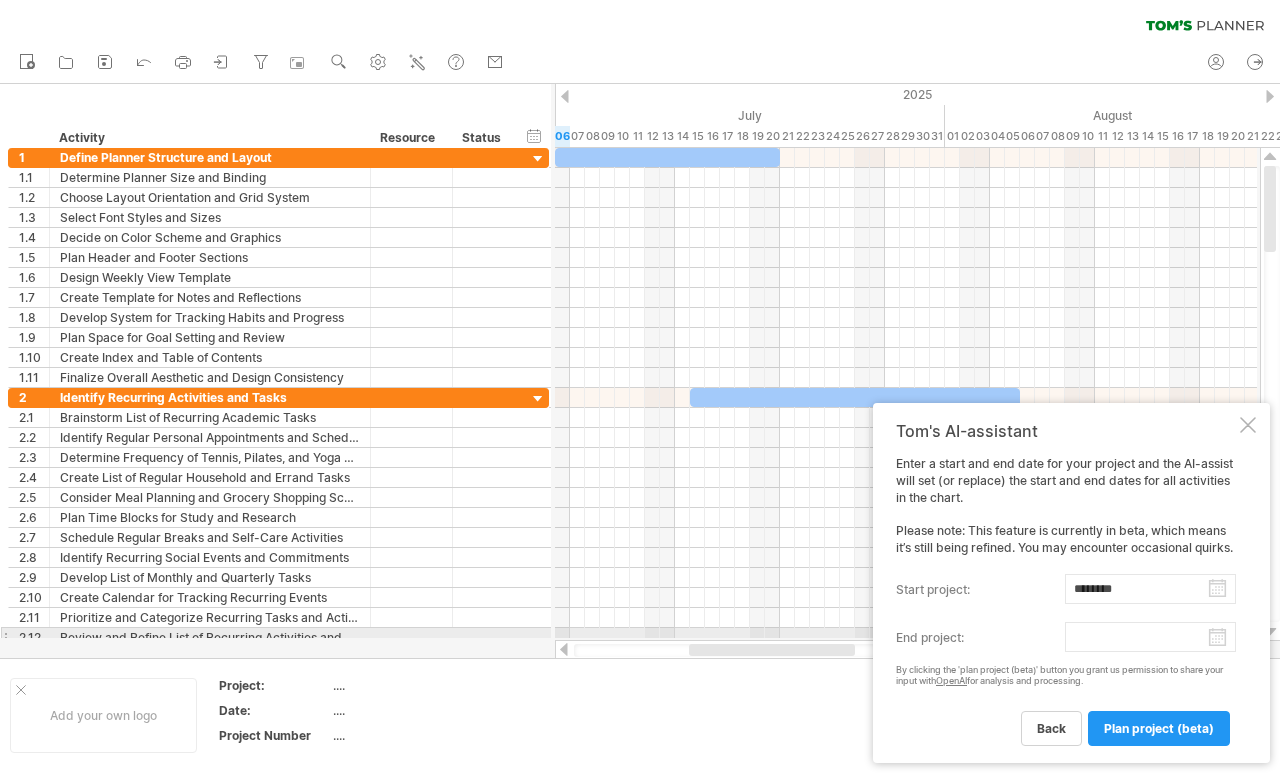 click on "progress(100%)
Trying to reach plan.tomsplanner.com
Connected again...
0%
clear filter
reapply filter" at bounding box center [640, 388] 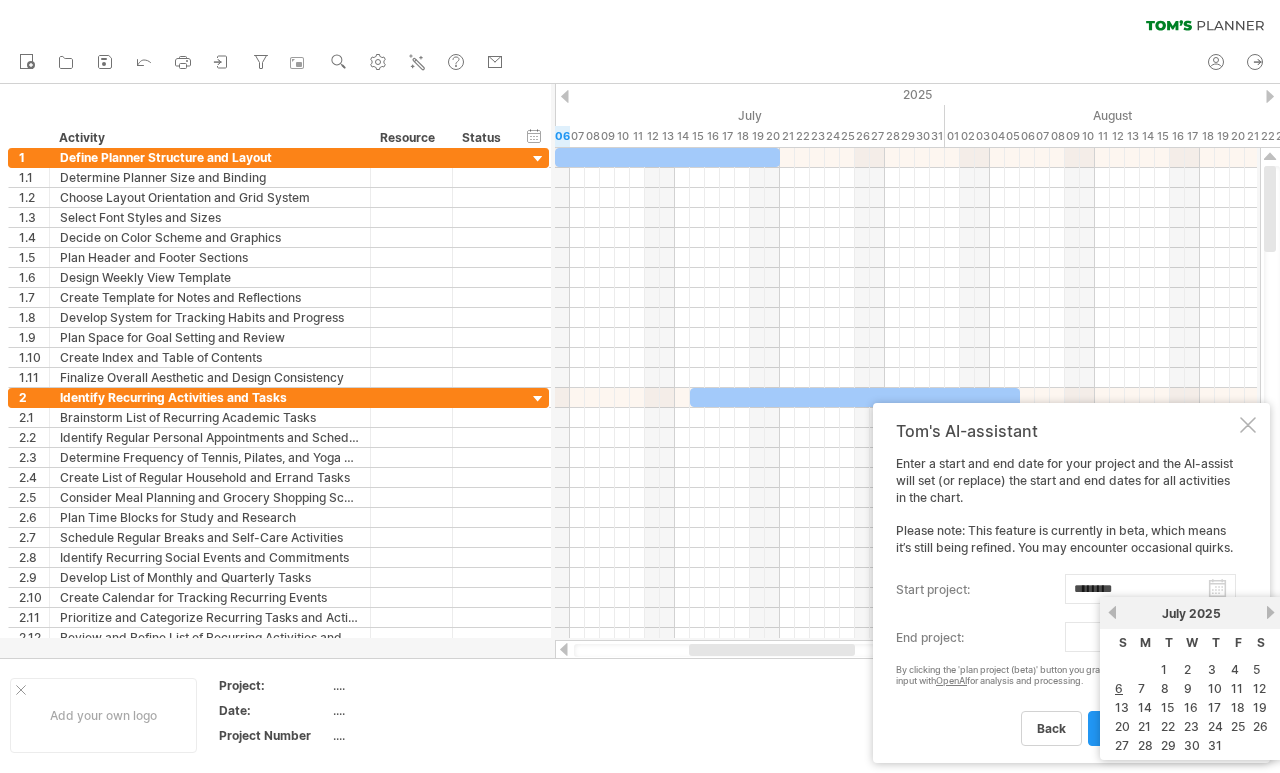 click on "next" at bounding box center [1270, 612] 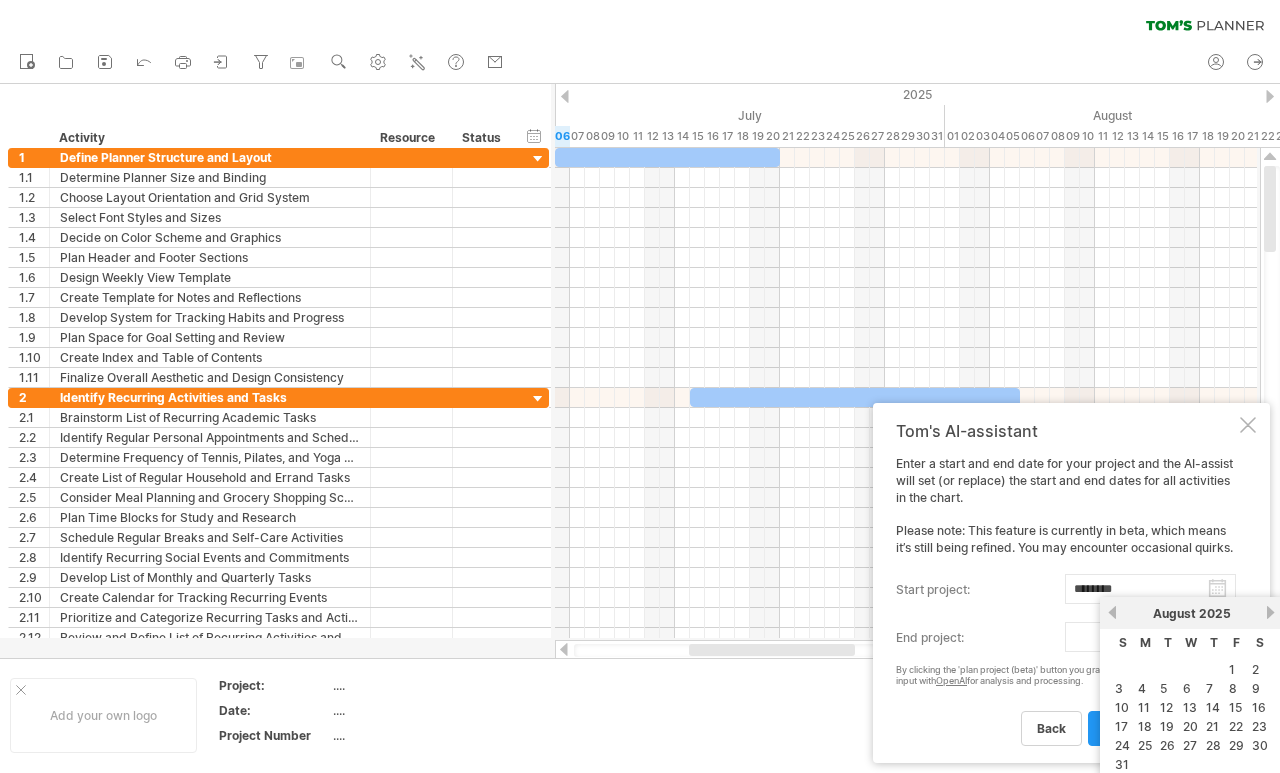 click on "next" at bounding box center [1270, 612] 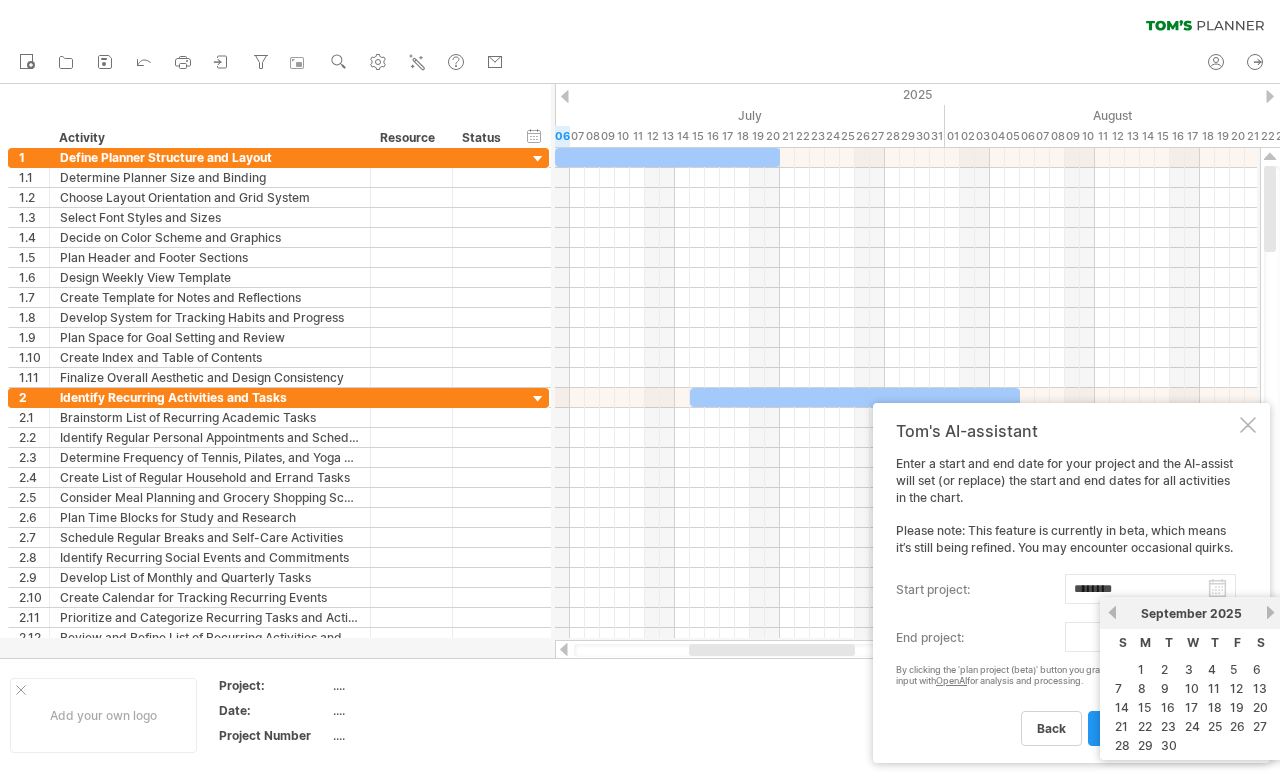 click on "next" at bounding box center (1270, 612) 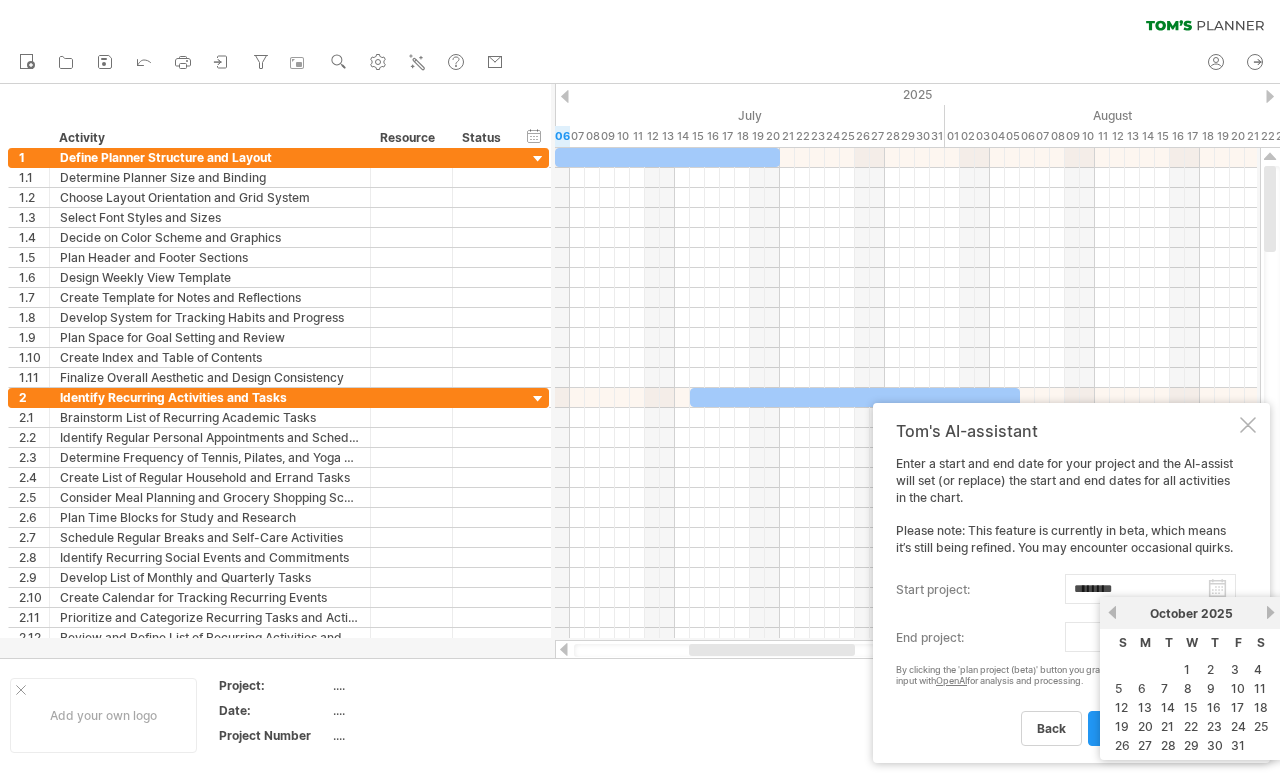 click on "next" at bounding box center (1270, 612) 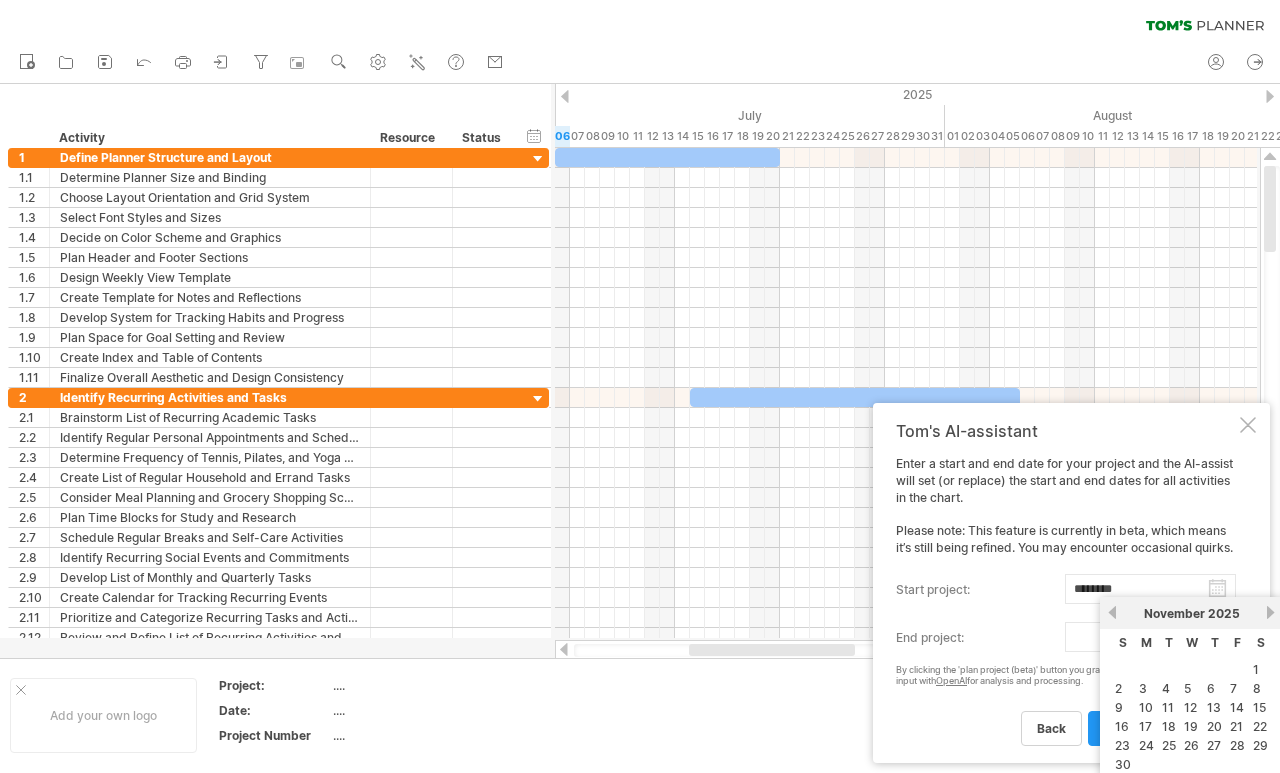 click on "next" at bounding box center (1270, 612) 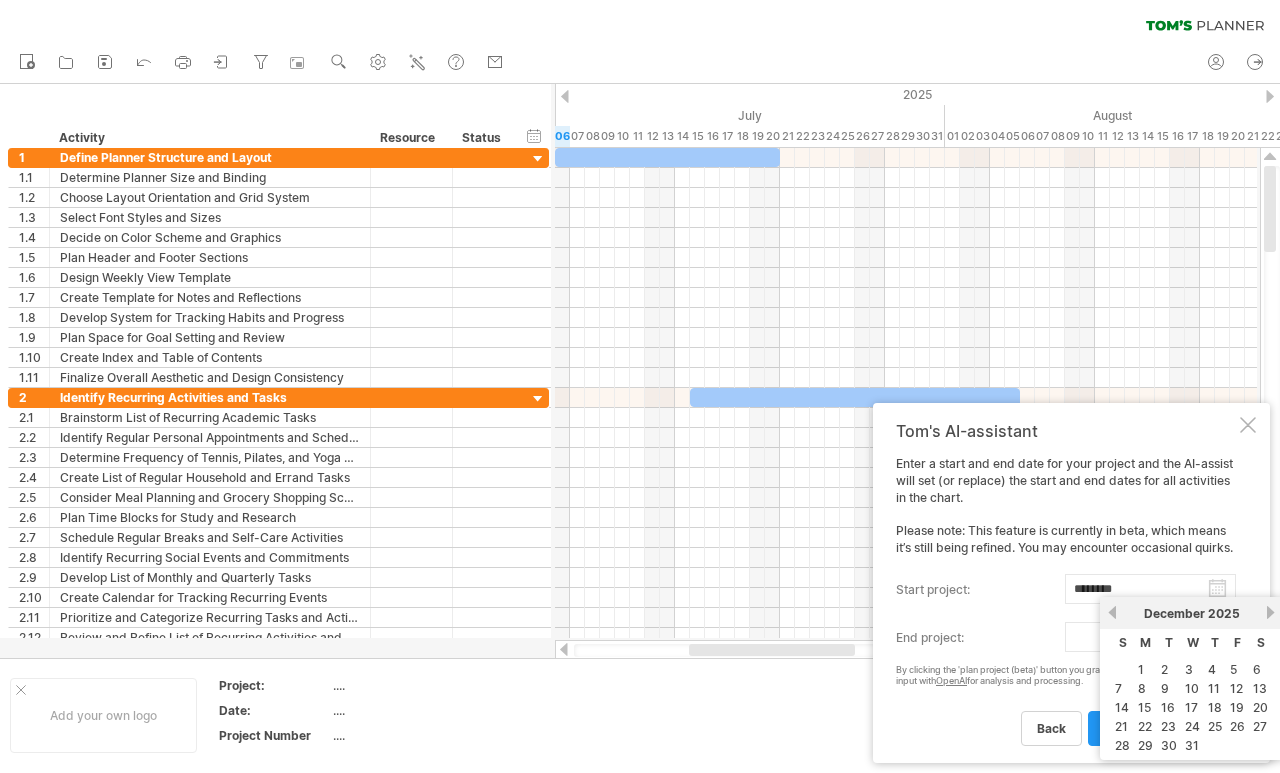 click on "previous" at bounding box center (1112, 612) 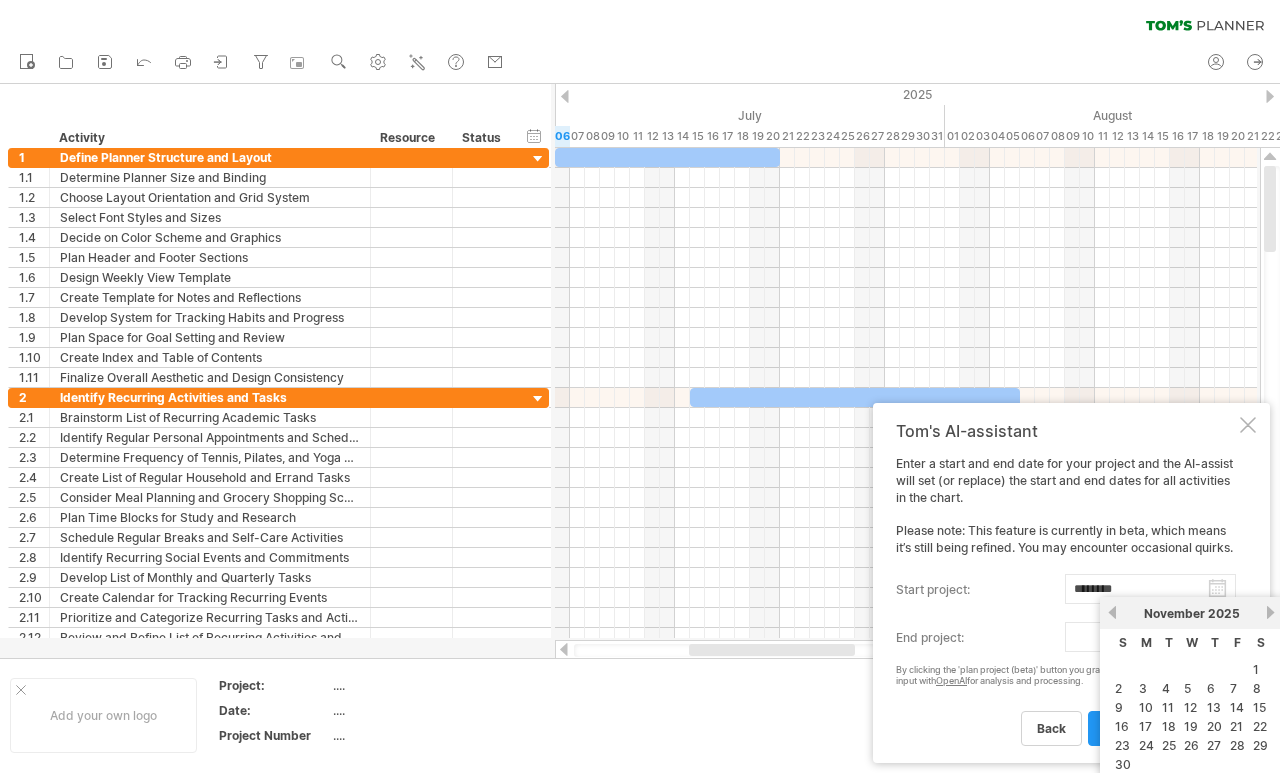 click on "28" at bounding box center [1256, 669] 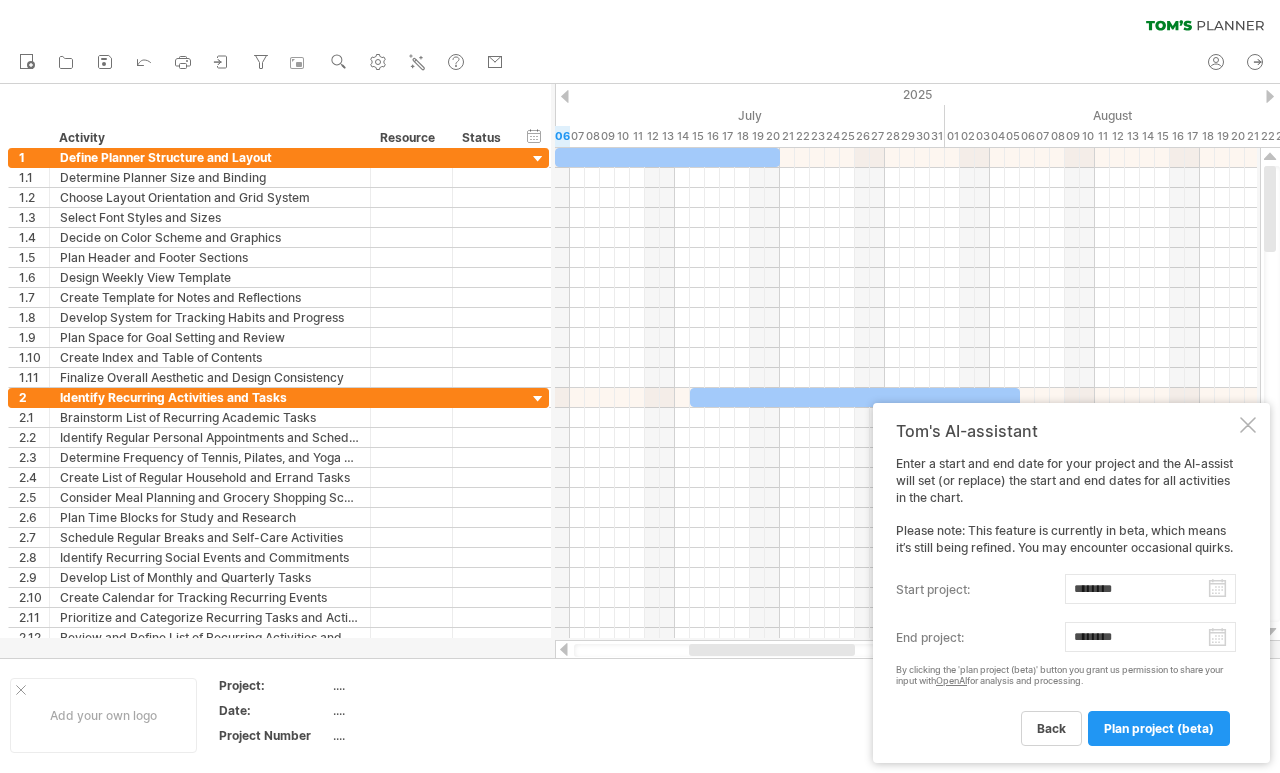 click on "plan project (beta)" at bounding box center [1159, 728] 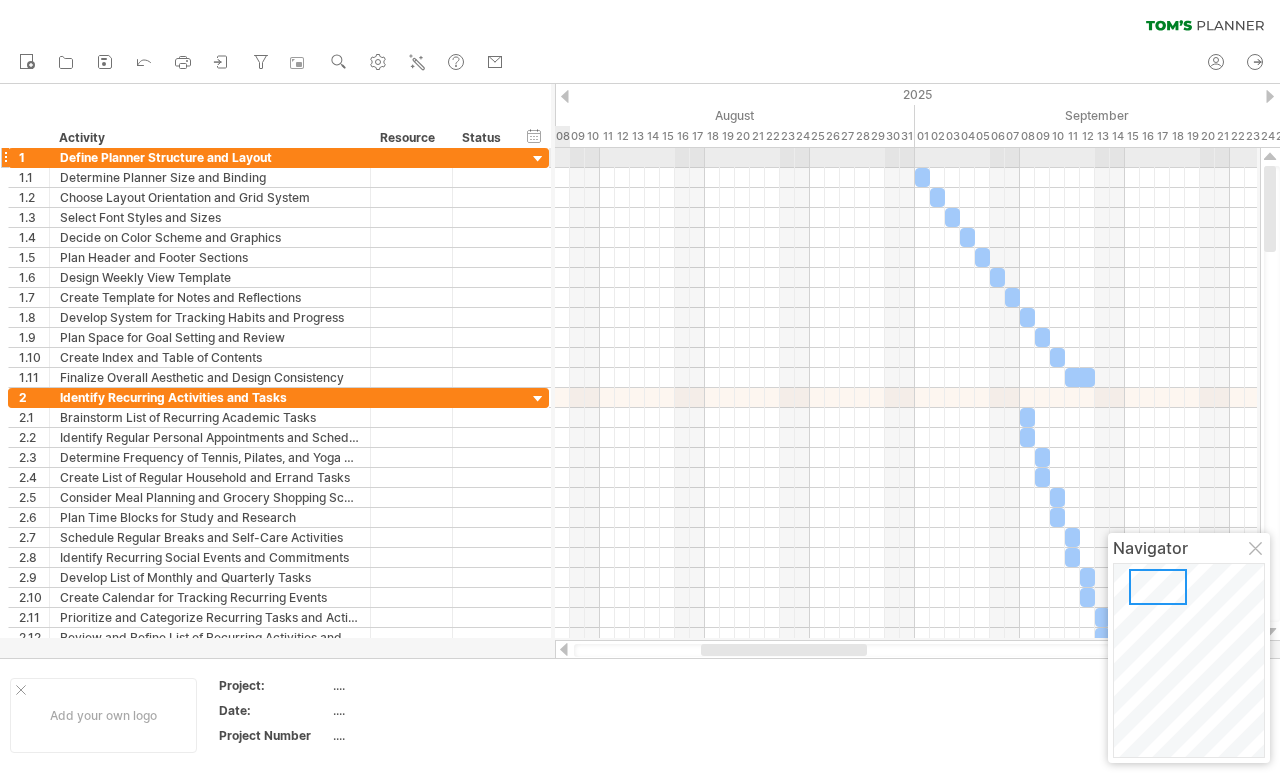 click at bounding box center (538, 159) 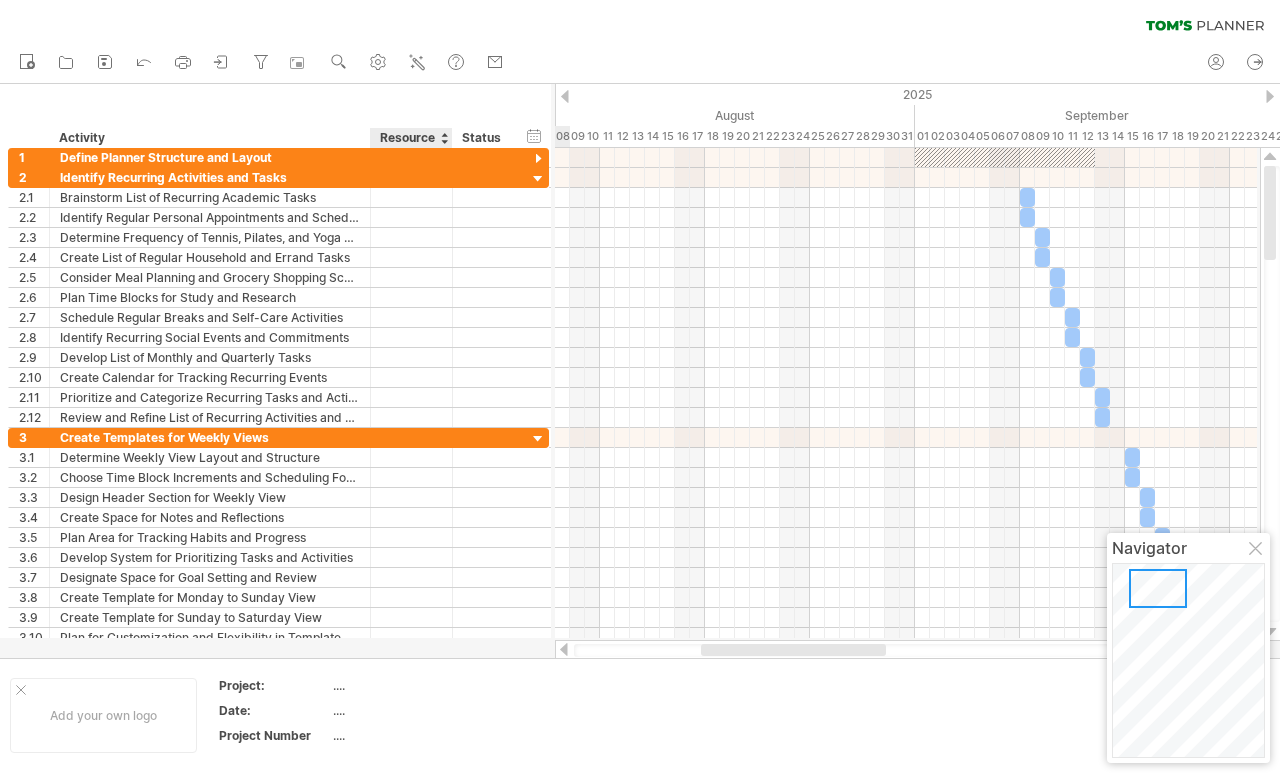 click at bounding box center (0, 0) 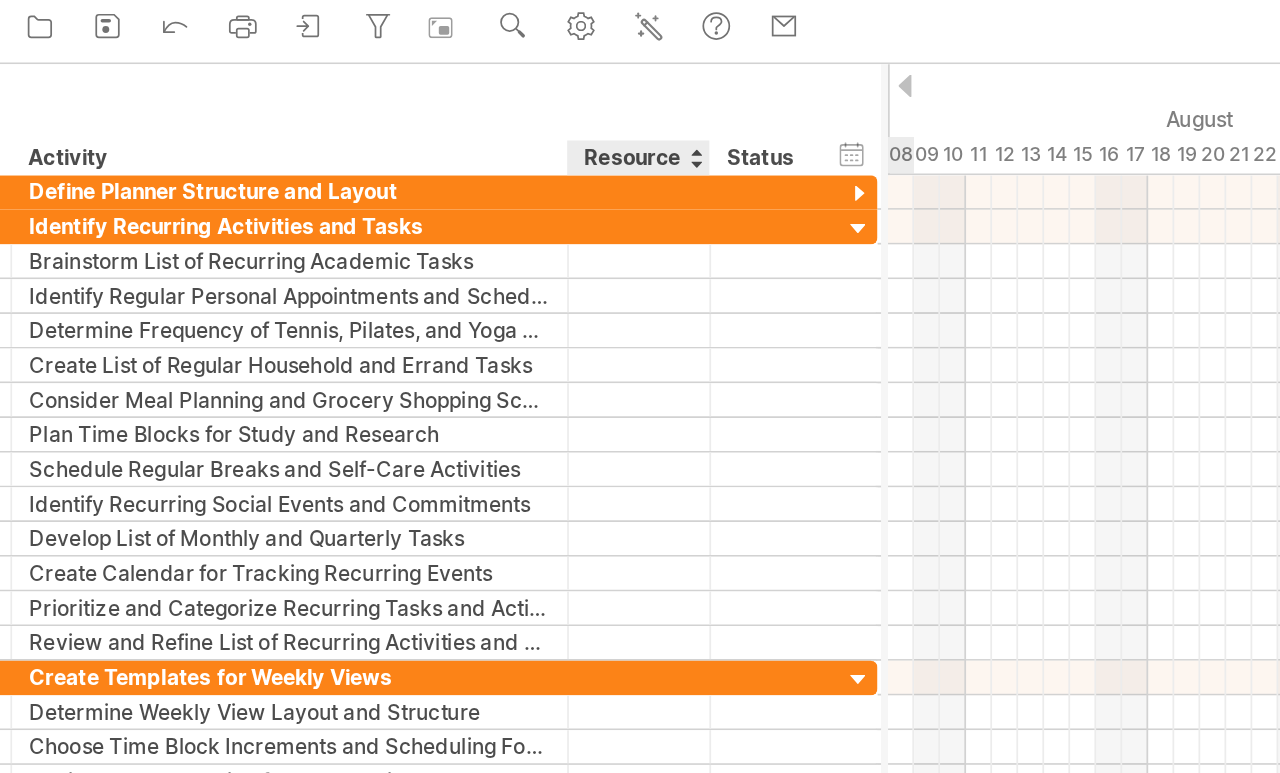 click at bounding box center (538, 179) 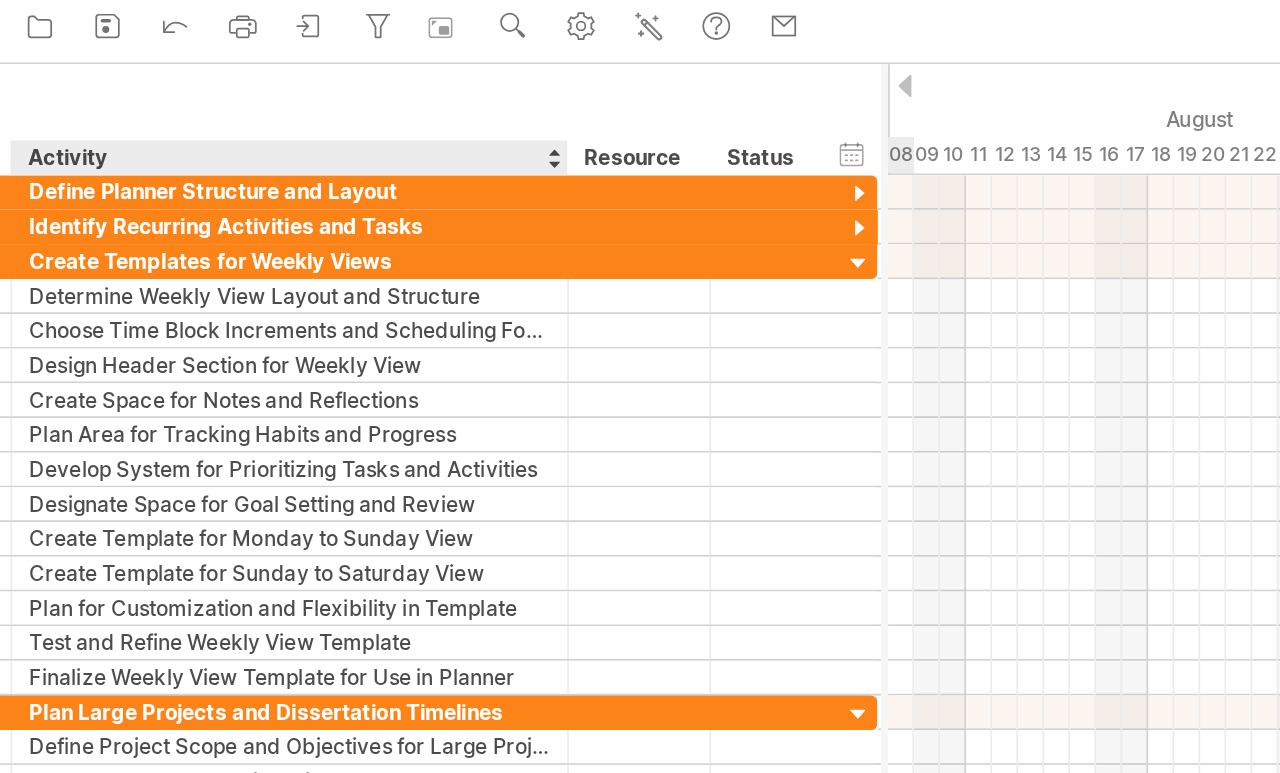 click on "hide start/end/duration show start/end/duration
******** Activity ******** Resource ****** Status" at bounding box center [275, 116] 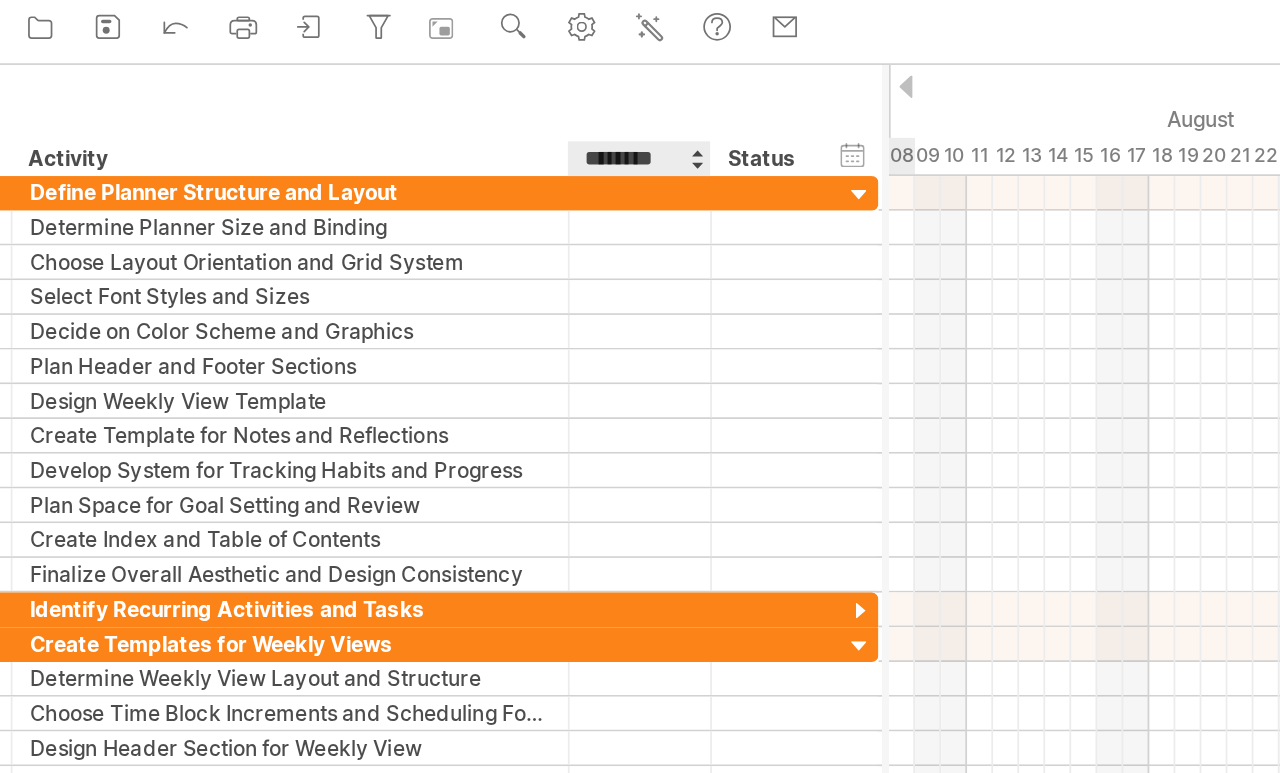 click on "********" at bounding box center (410, 138) 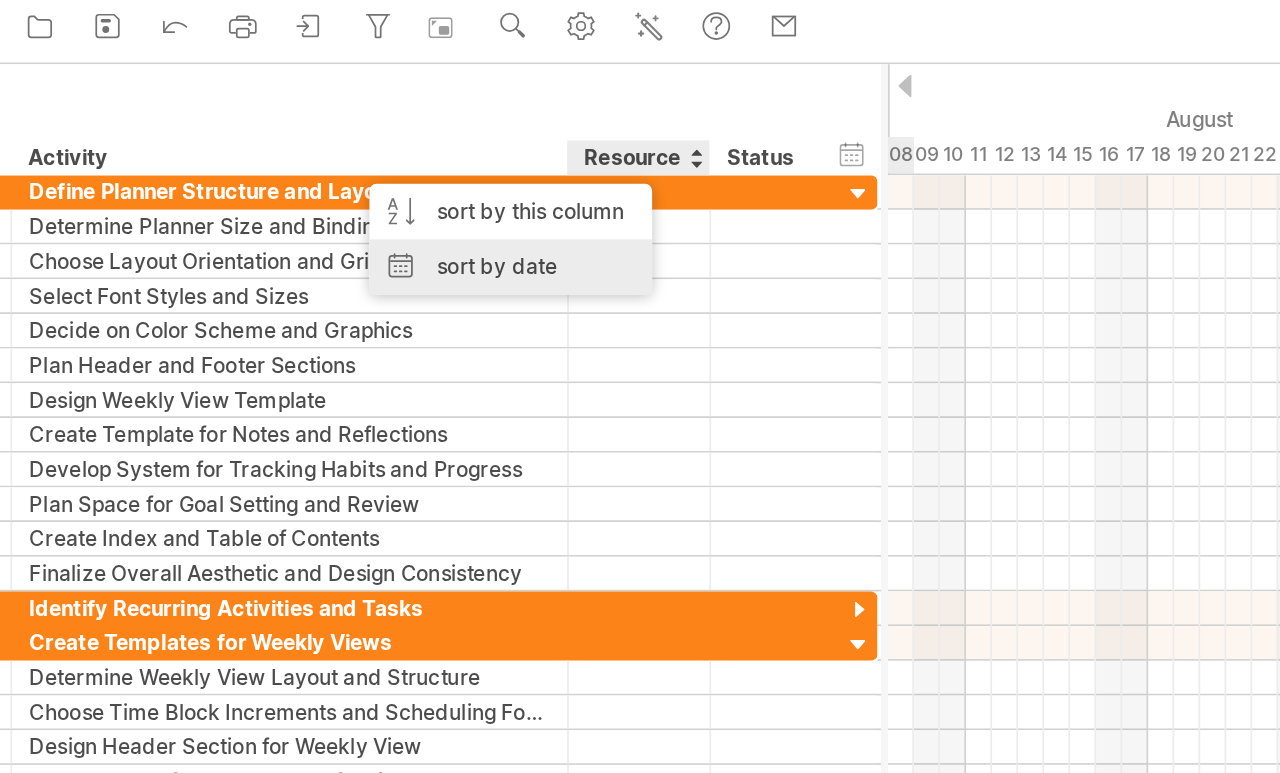 click on "sort by date" at bounding box center (337, 201) 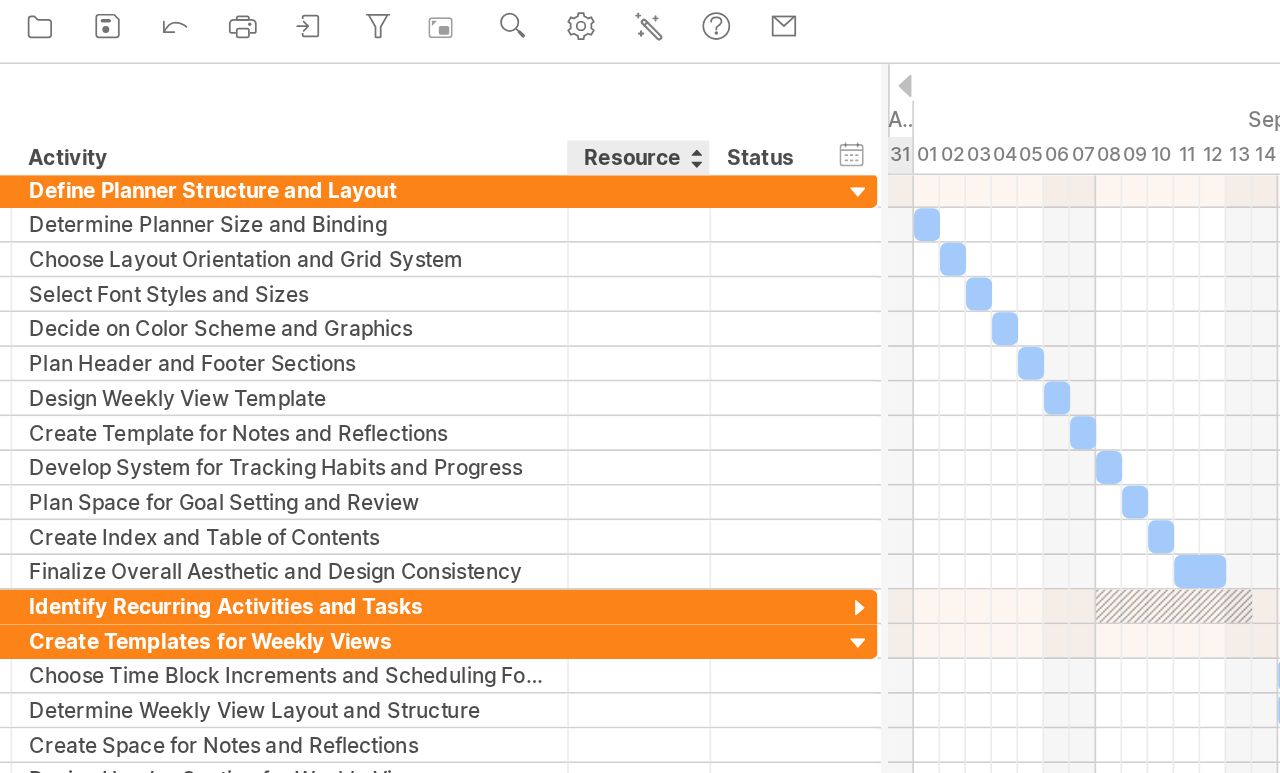 click at bounding box center (538, 158) 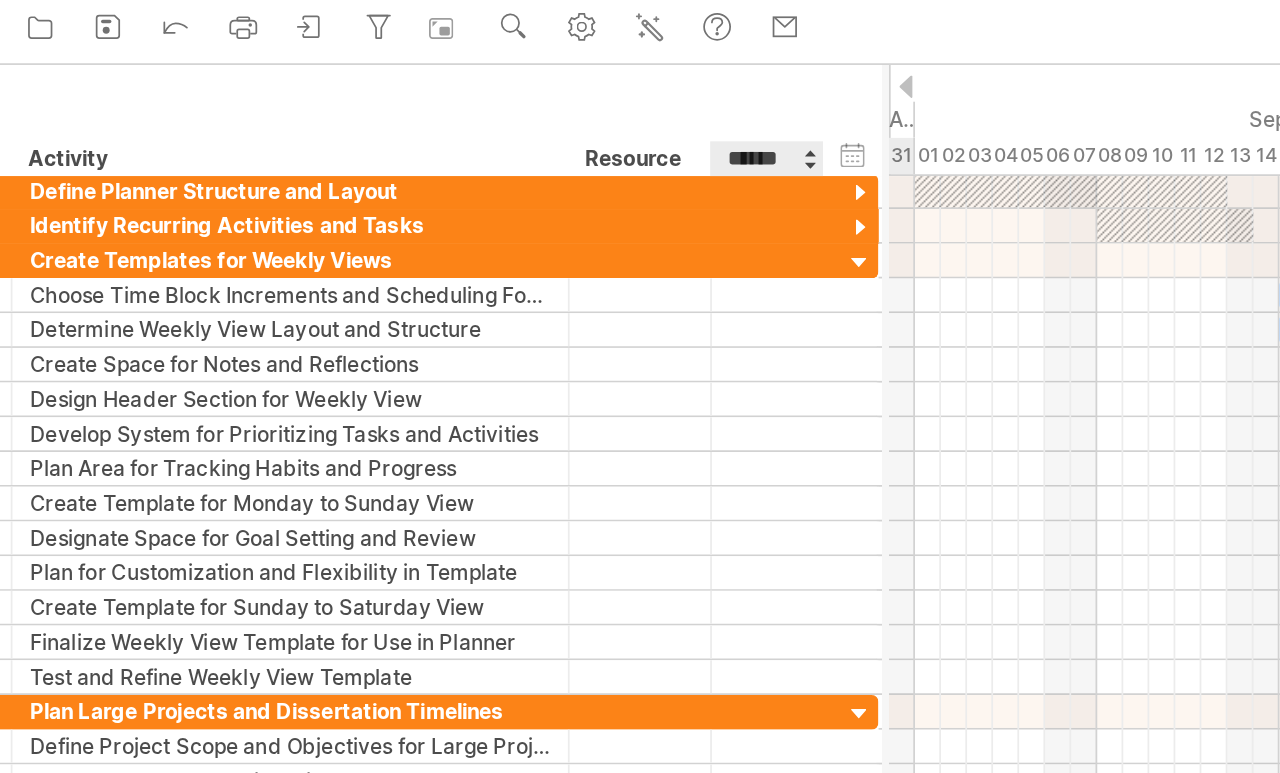 click at bounding box center (509, 138) 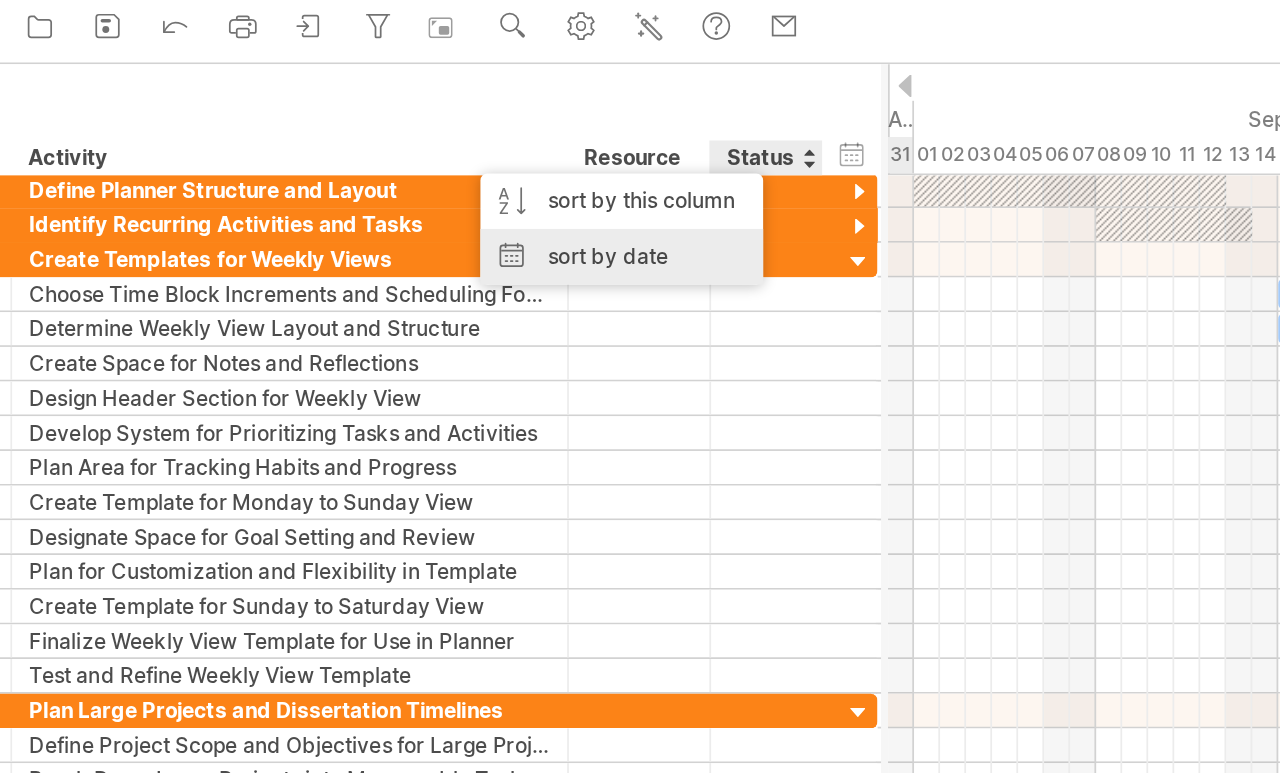 click on "sort by date" at bounding box center (401, 195) 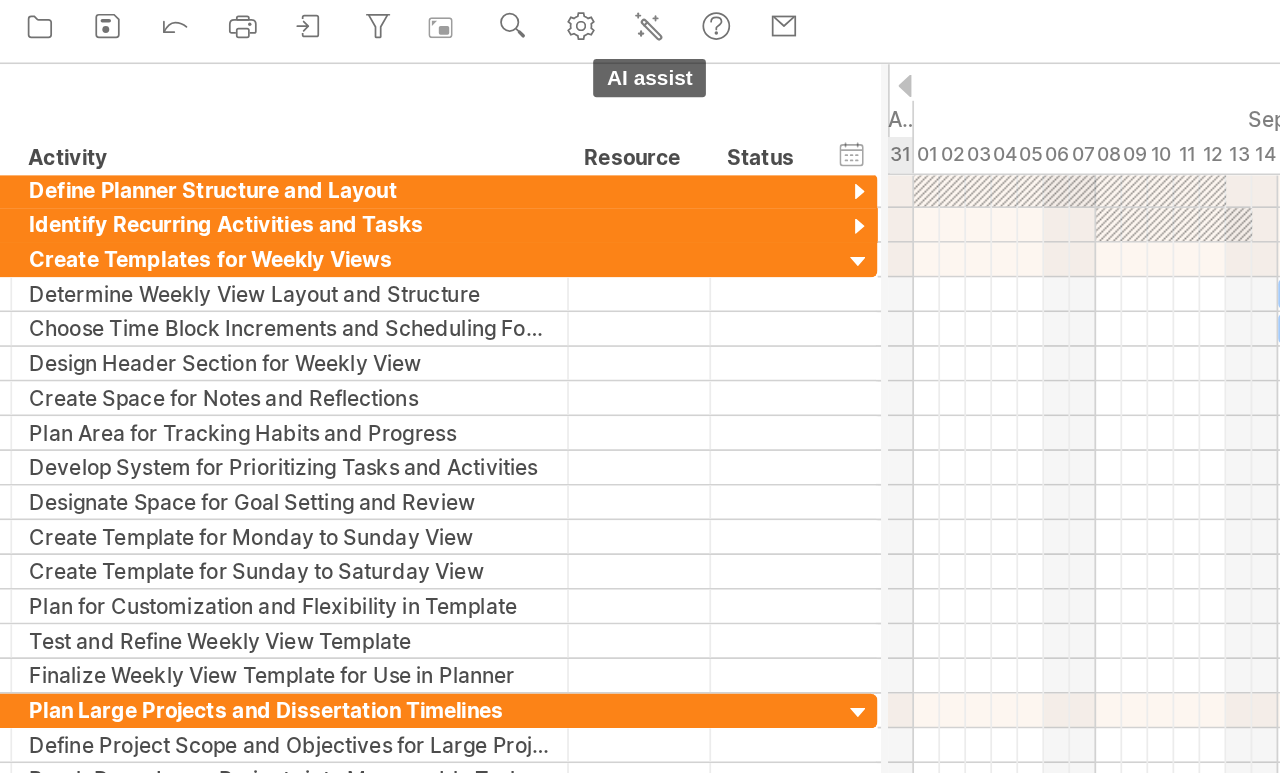 click at bounding box center (417, 62) 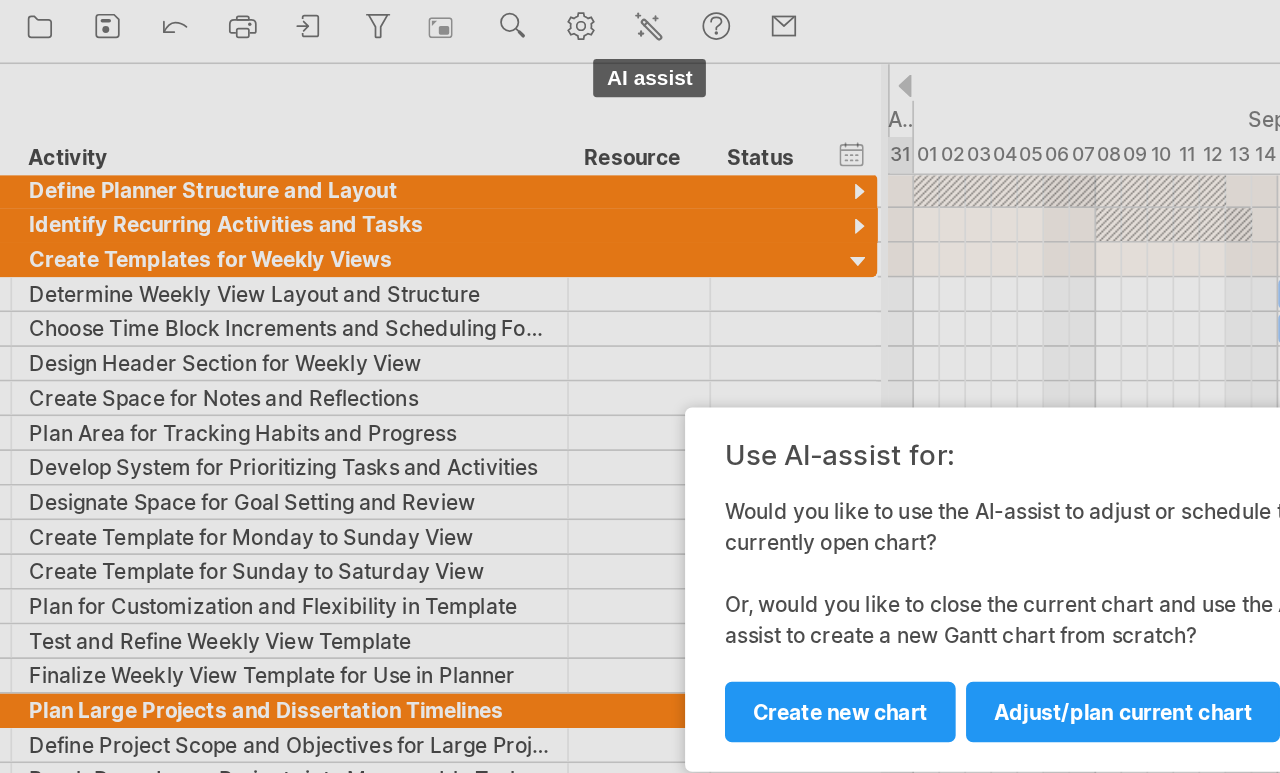 click on "Adjust/plan current chart" at bounding box center [690, 457] 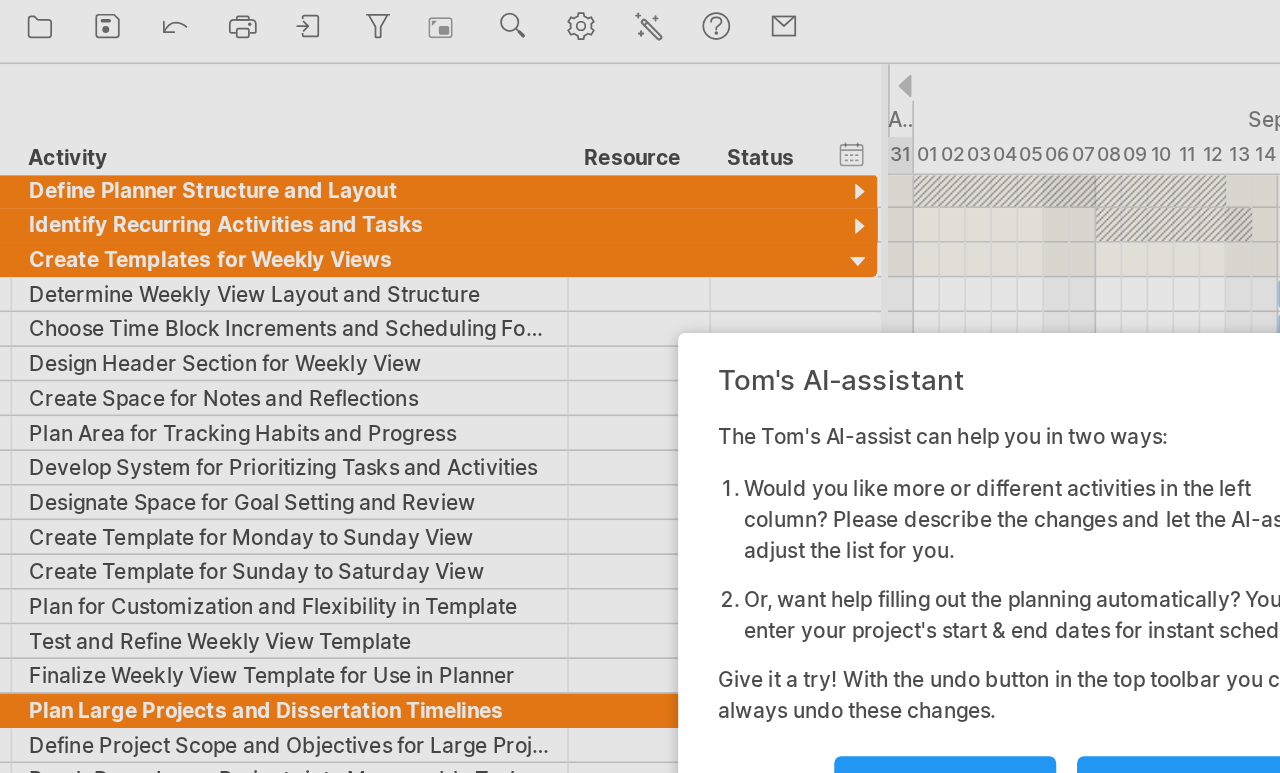 click on "Adjust activities" at bounding box center (588, 500) 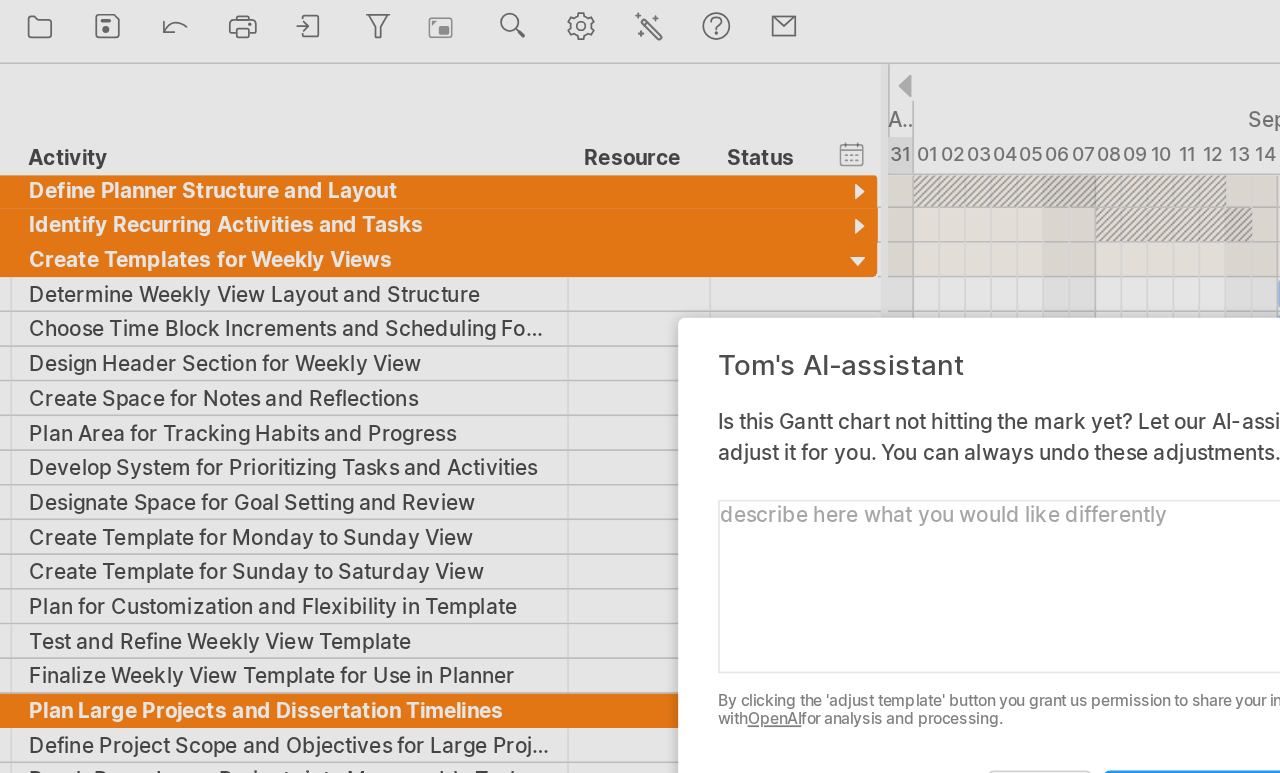 click at bounding box center [634, 385] 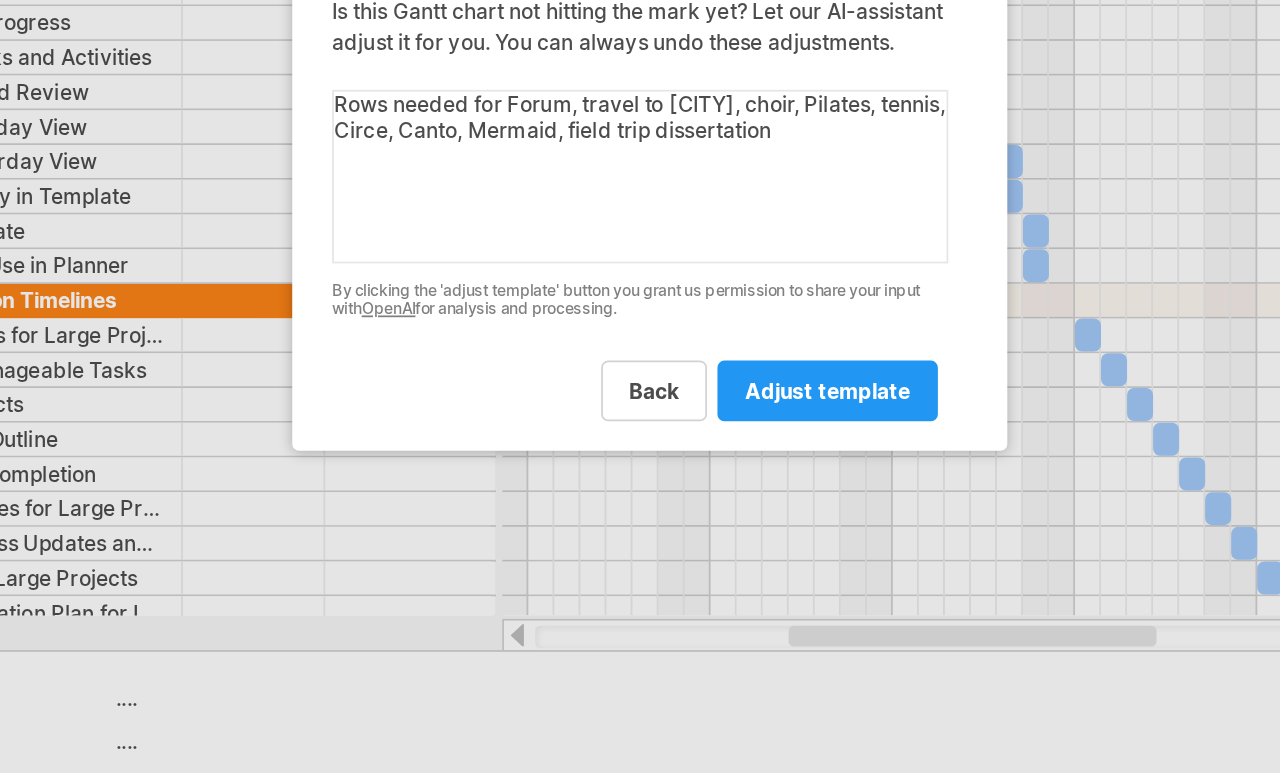 click on "Rows needed for Forum, travel to [CITY], choir, Pilates, tennis, Circe, Canto, Mermaid, field trip dissertation" at bounding box center (634, 385) 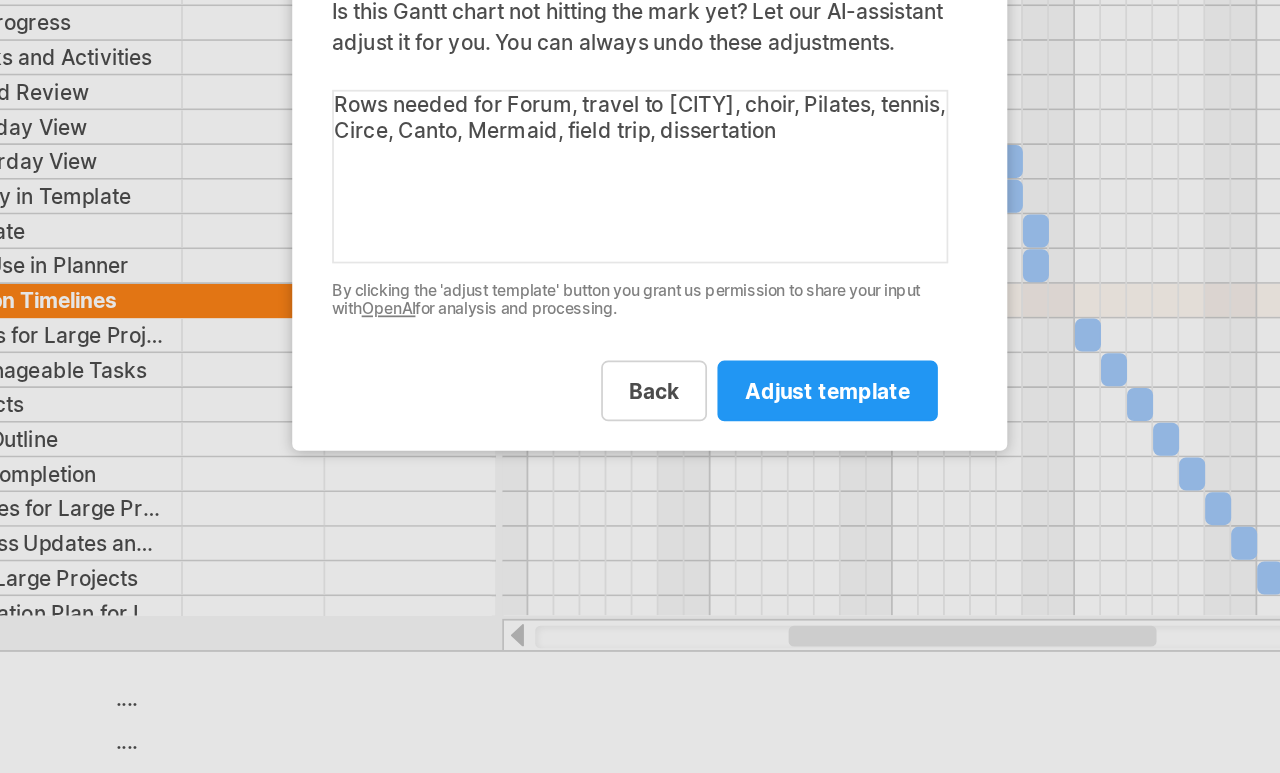 click on "Rows needed for Forum, travel to [CITY], choir, Pilates, tennis, Circe, Canto, Mermaid, field trip, dissertation" at bounding box center (634, 385) 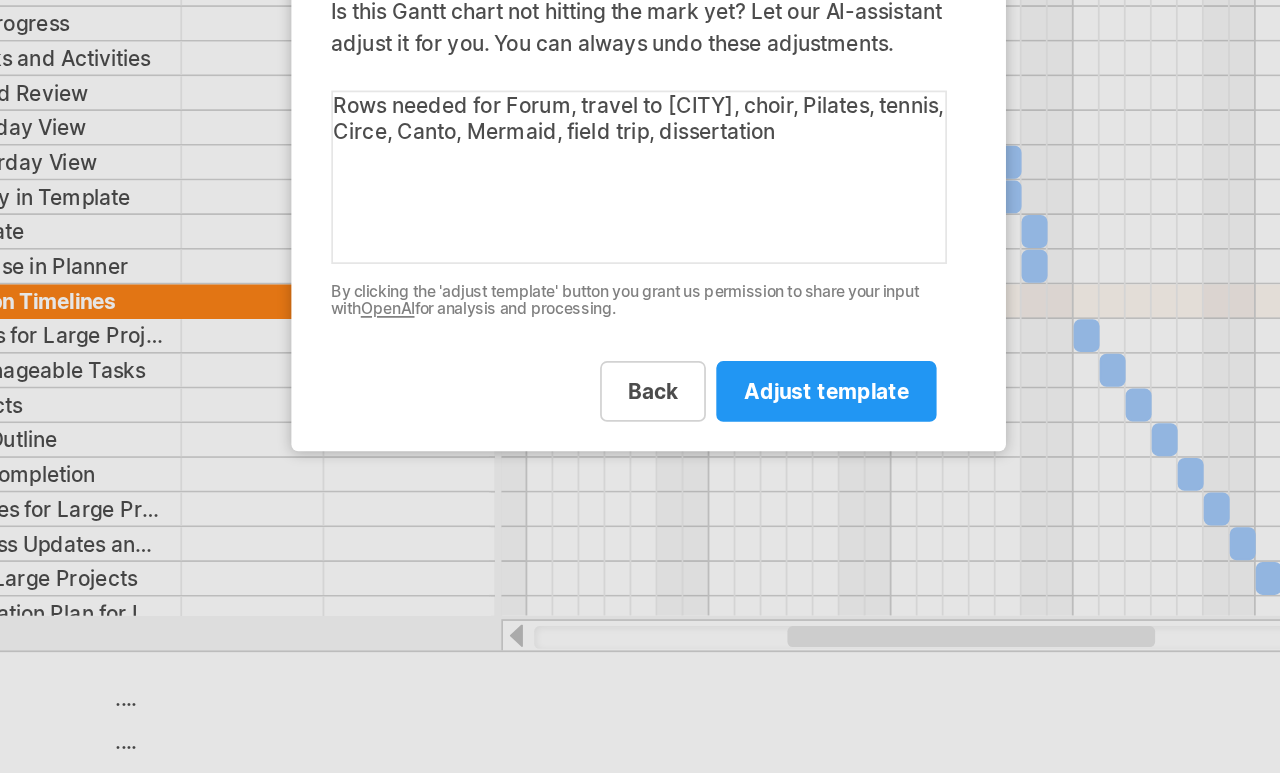 click on "adjust template" at bounding box center (642, 508) 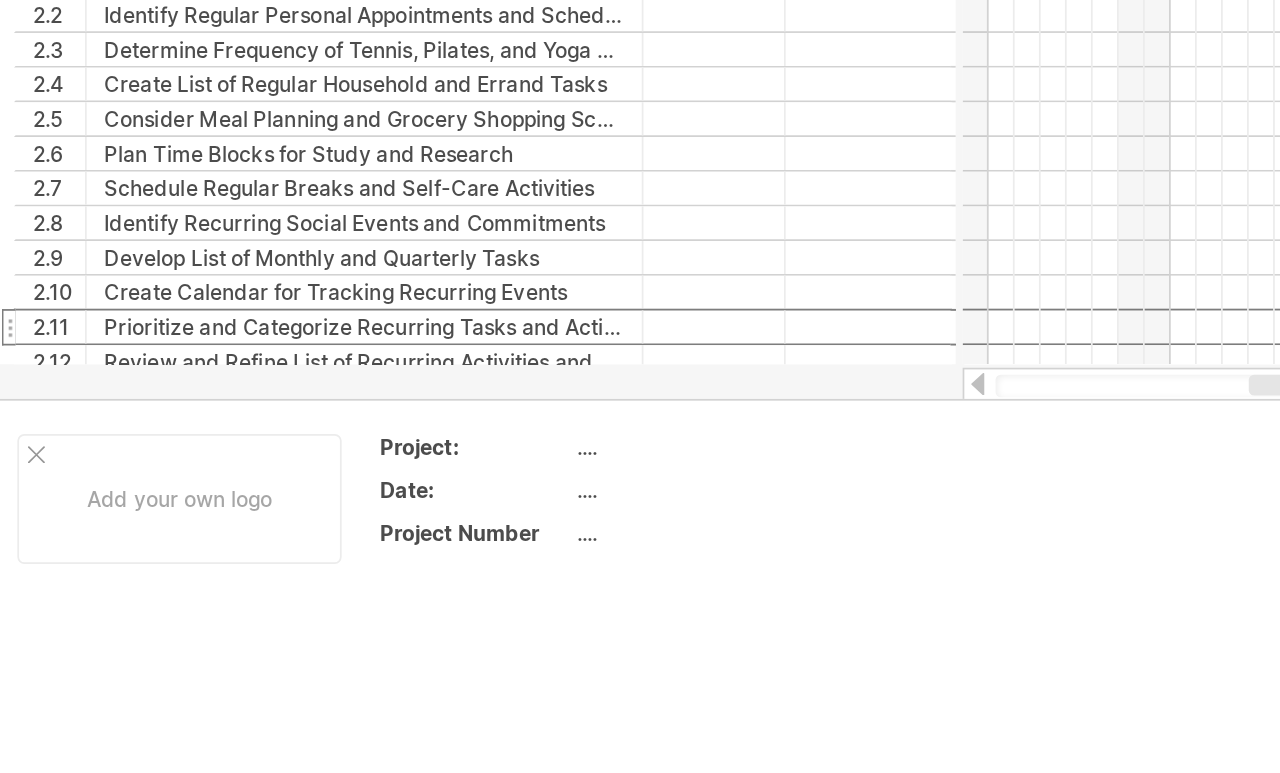 scroll, scrollTop: 140, scrollLeft: 0, axis: vertical 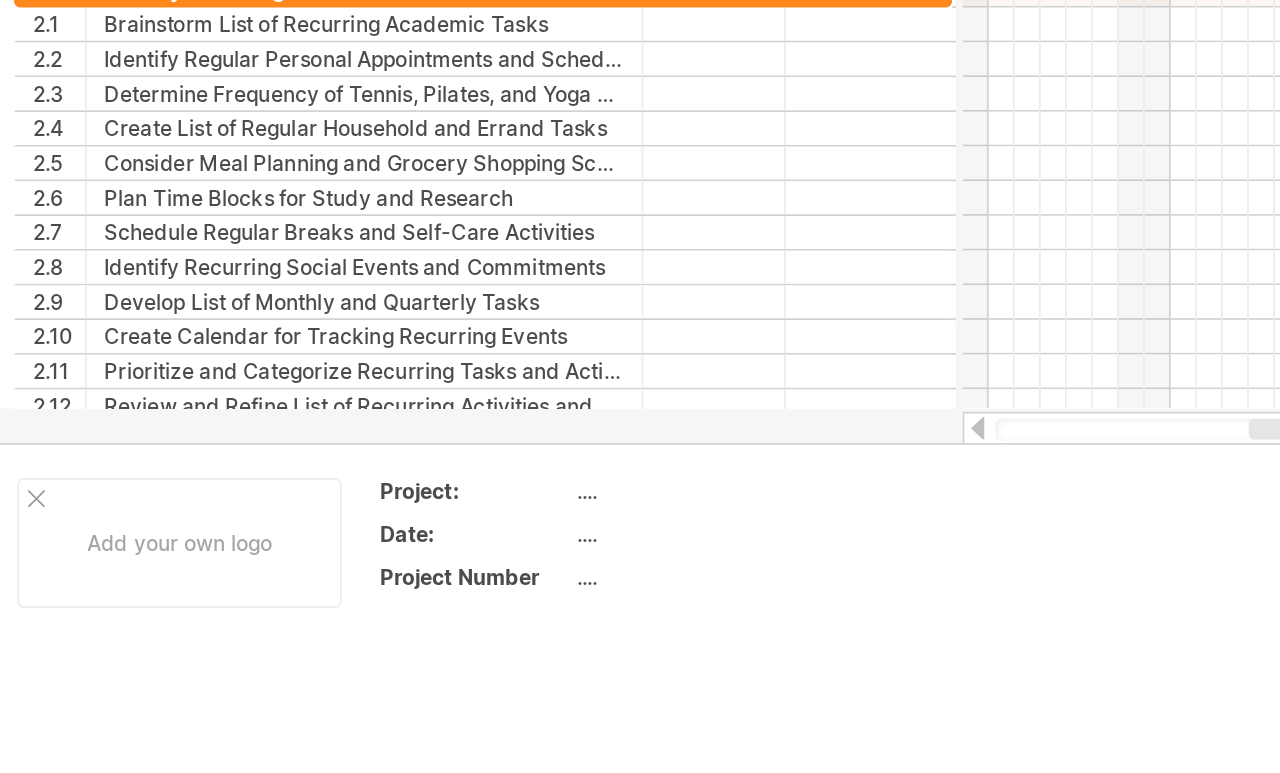 click on "Add your own logo" at bounding box center (103, 575) 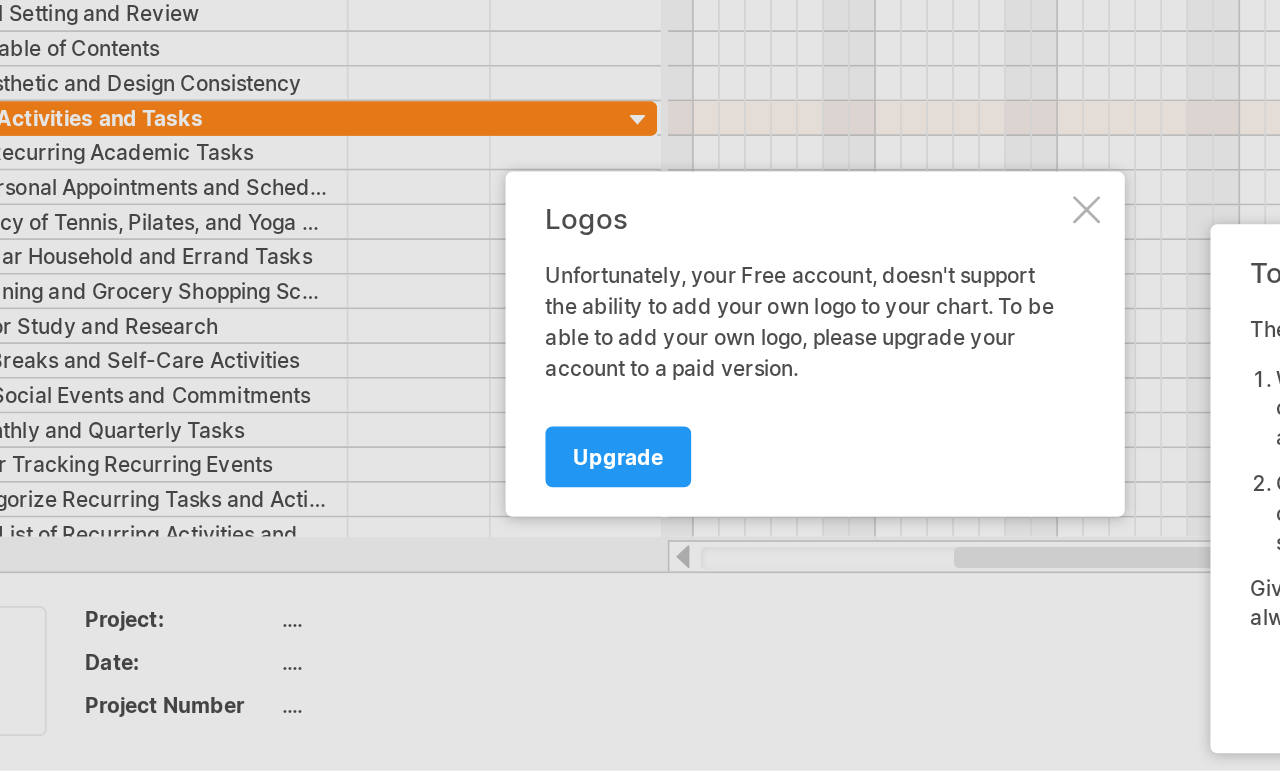 click on "Logos" at bounding box center [635, 314] 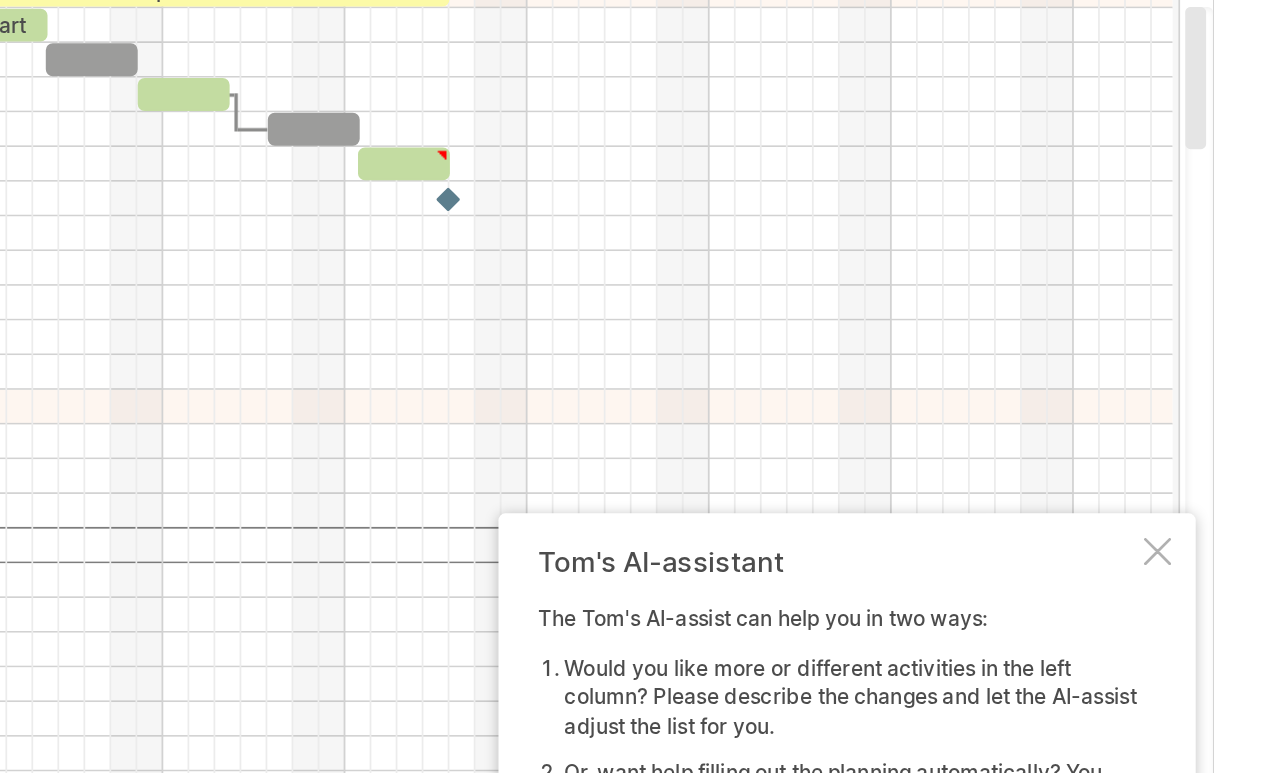 scroll, scrollTop: 52, scrollLeft: 57, axis: both 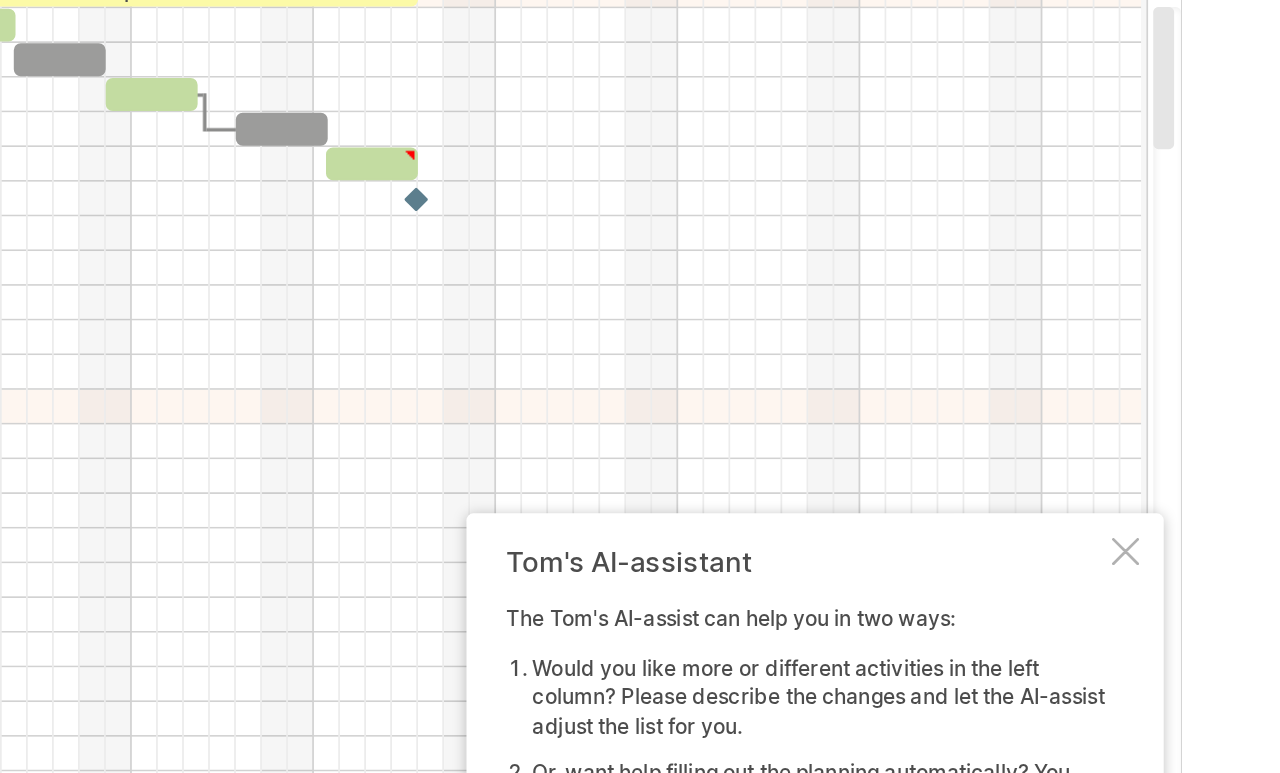 click at bounding box center (1191, 428) 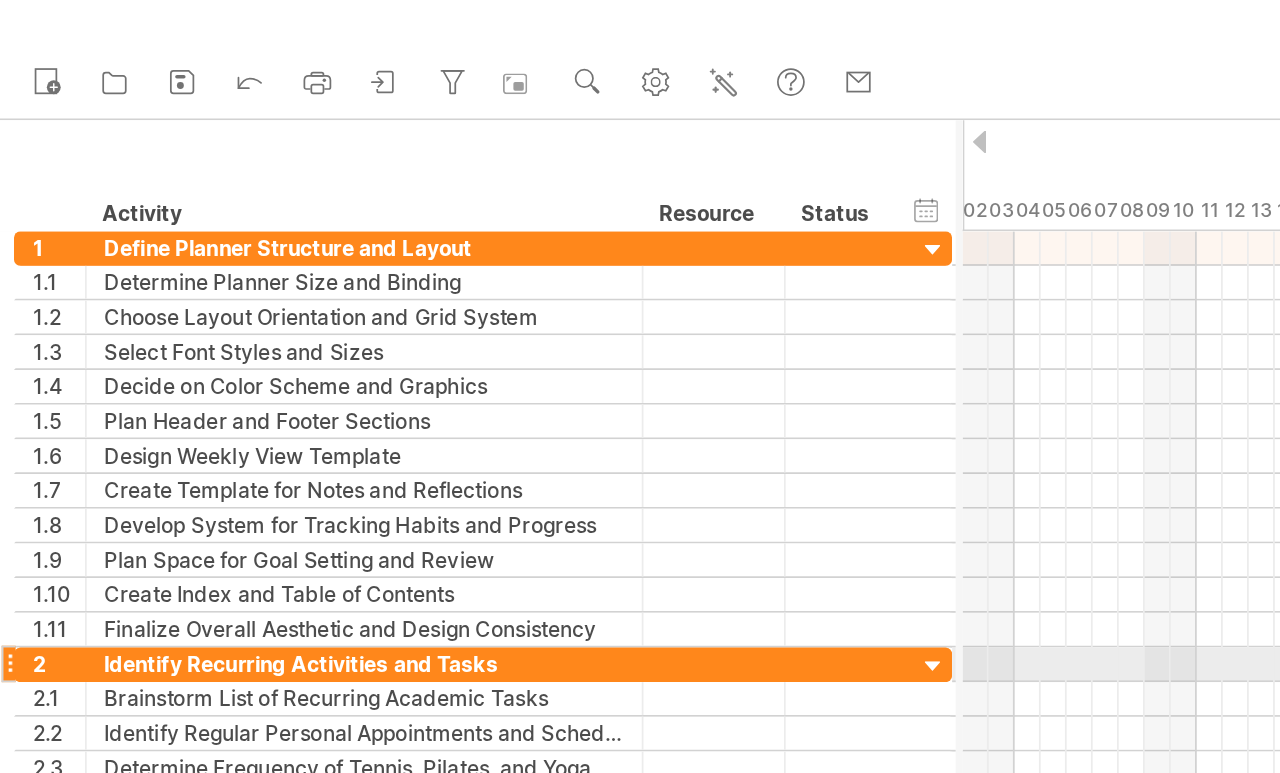 scroll, scrollTop: 15, scrollLeft: 0, axis: vertical 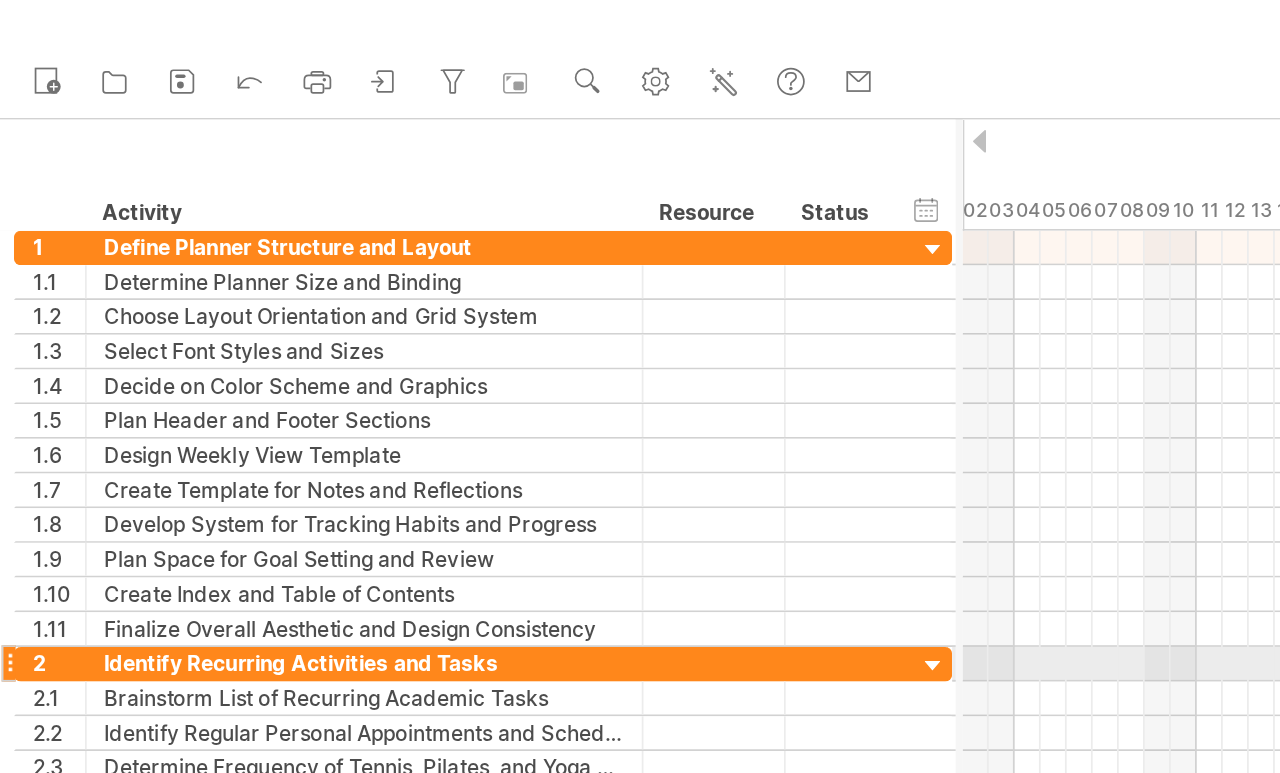 click at bounding box center (538, 384) 